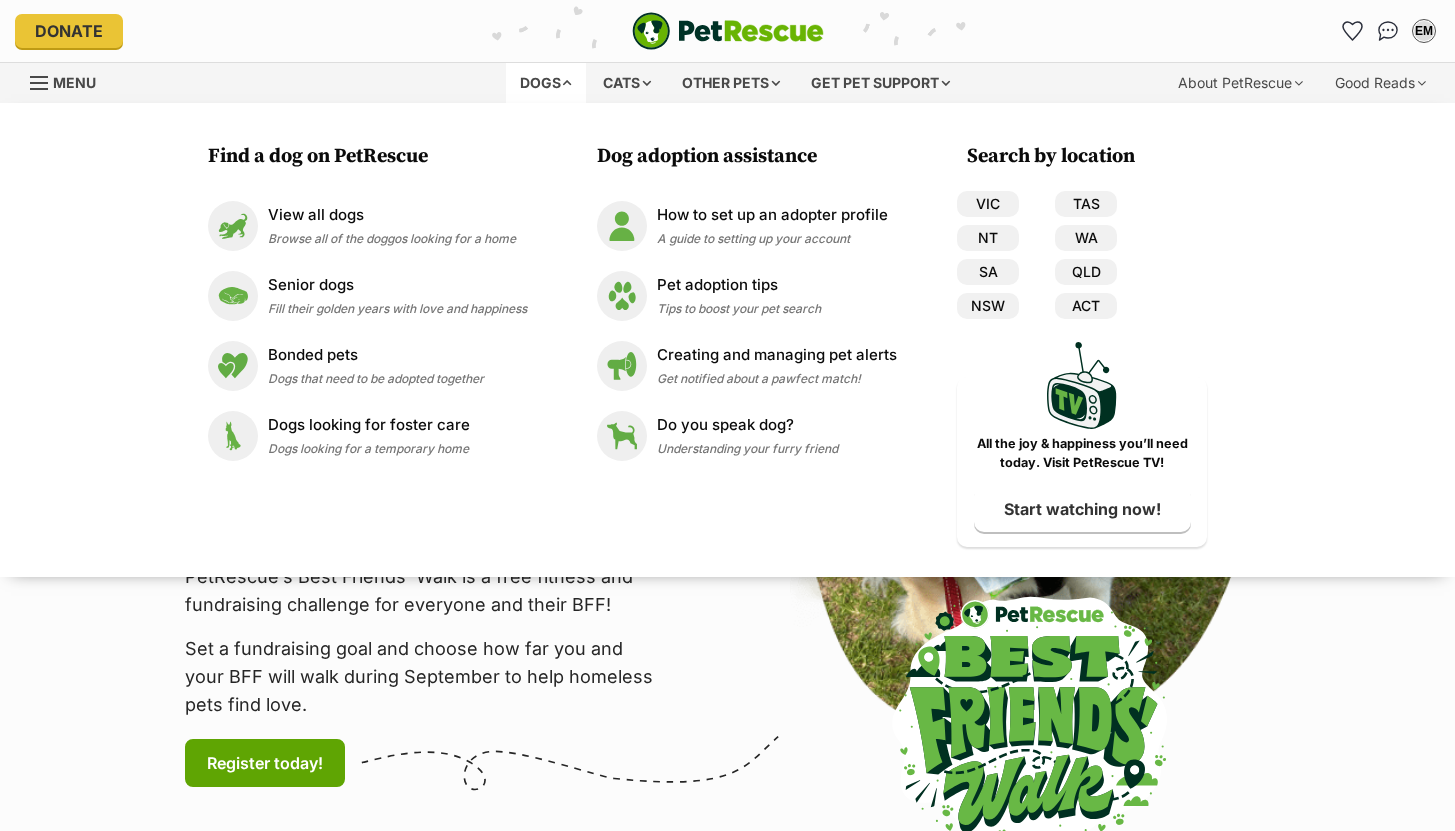 scroll, scrollTop: 0, scrollLeft: 0, axis: both 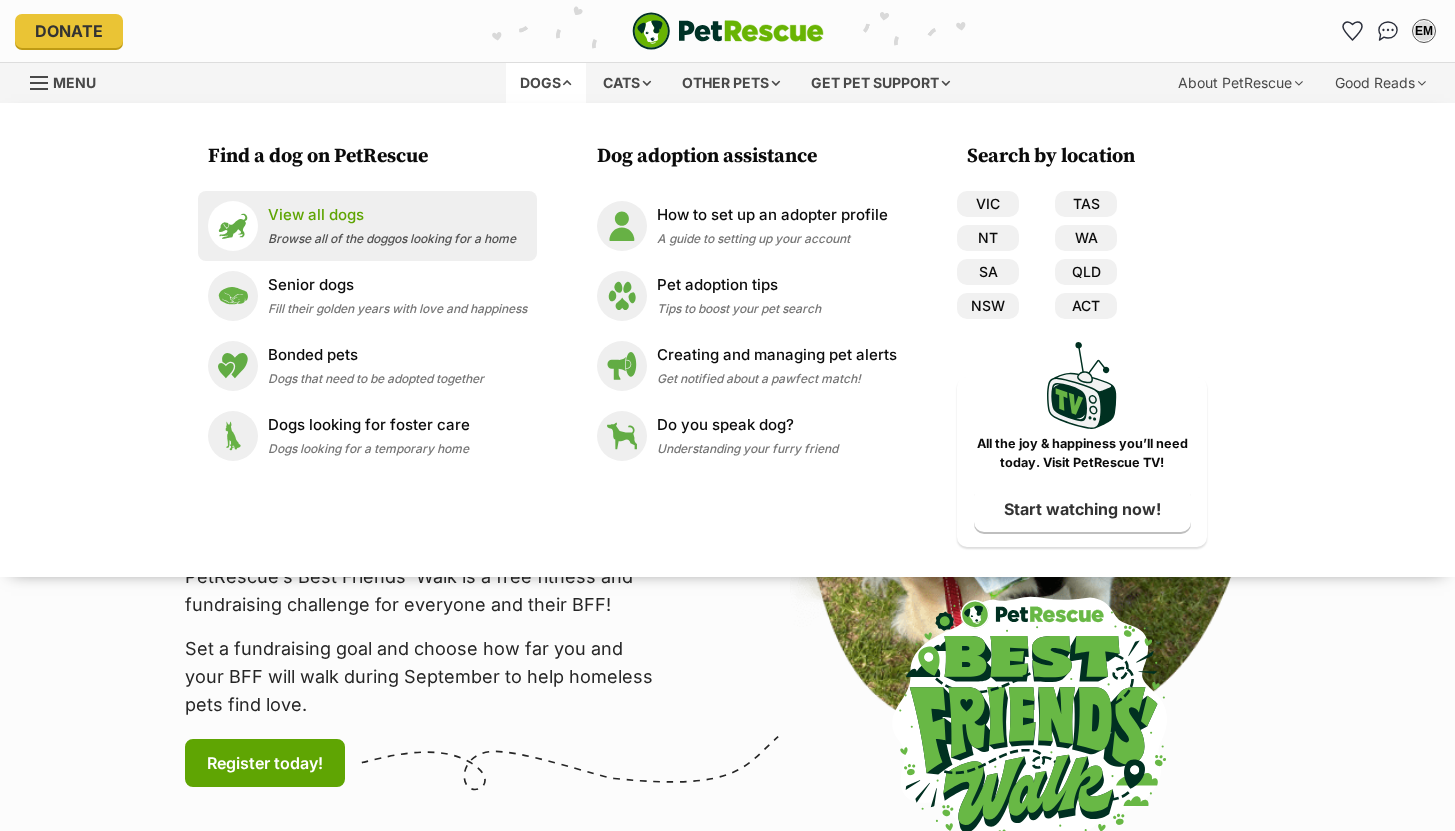 click on "View all dogs" at bounding box center [392, 215] 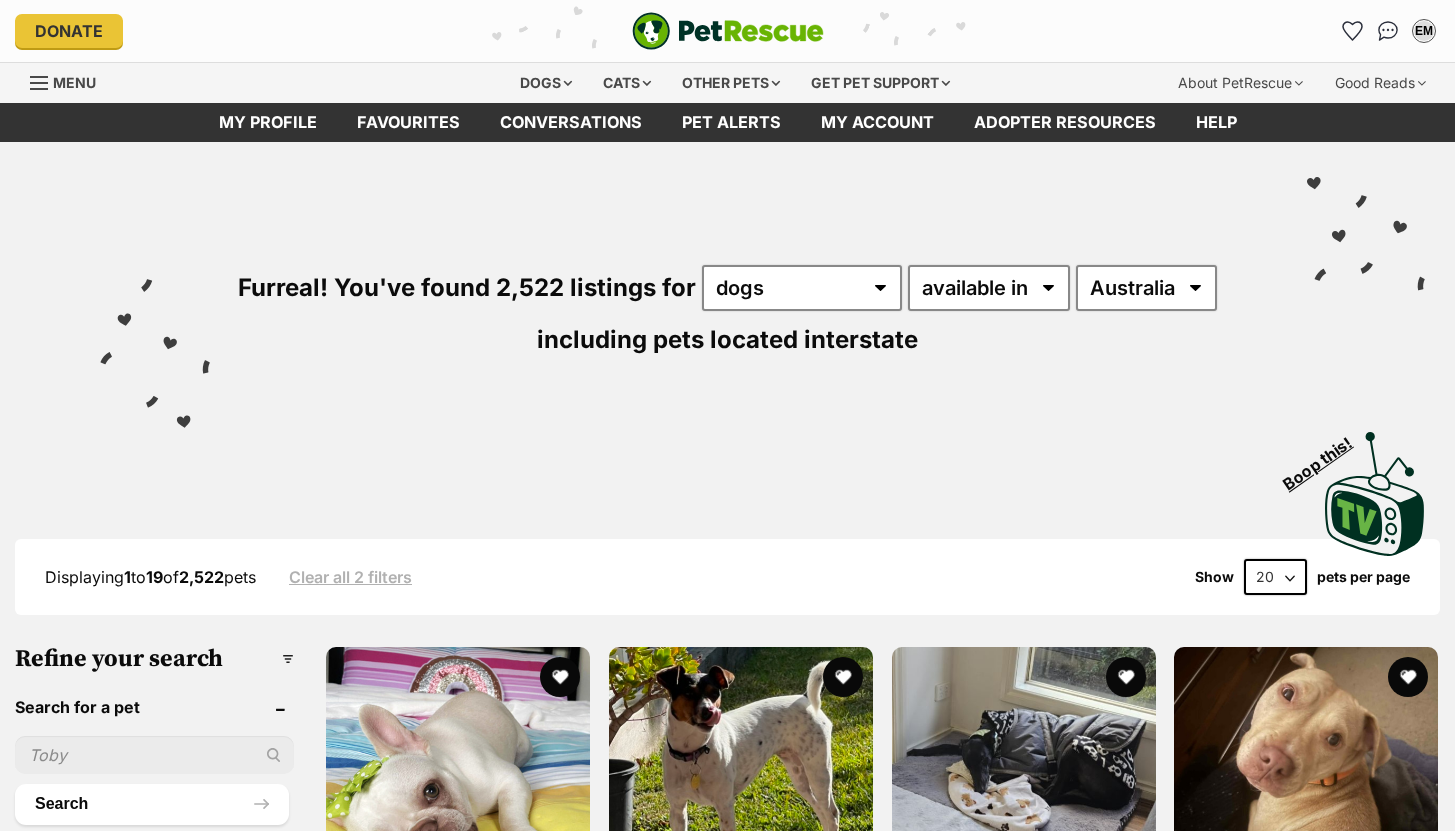 scroll, scrollTop: 0, scrollLeft: 0, axis: both 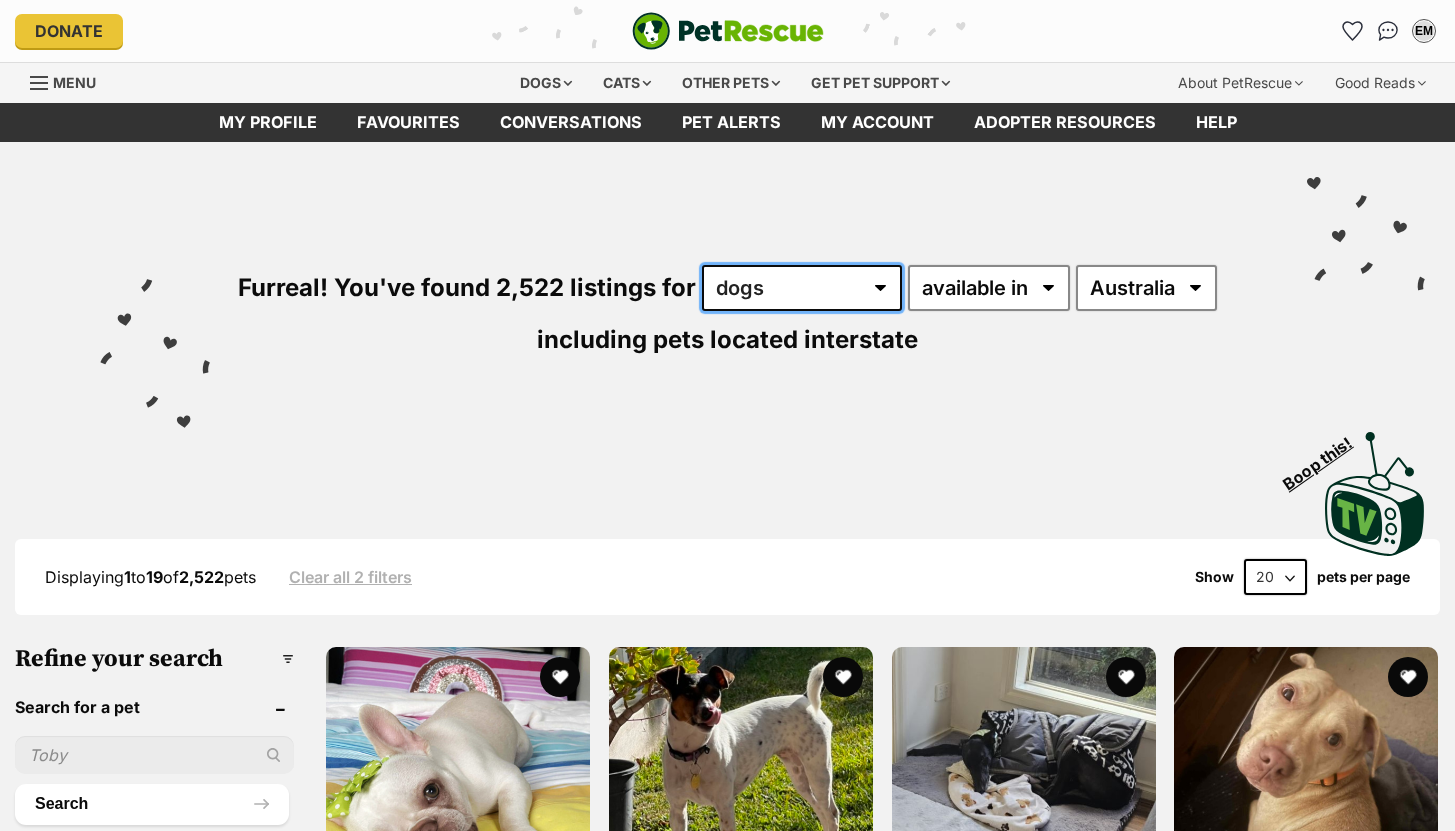 click on "any type of pet
cats
dogs
other pets" at bounding box center (802, 288) 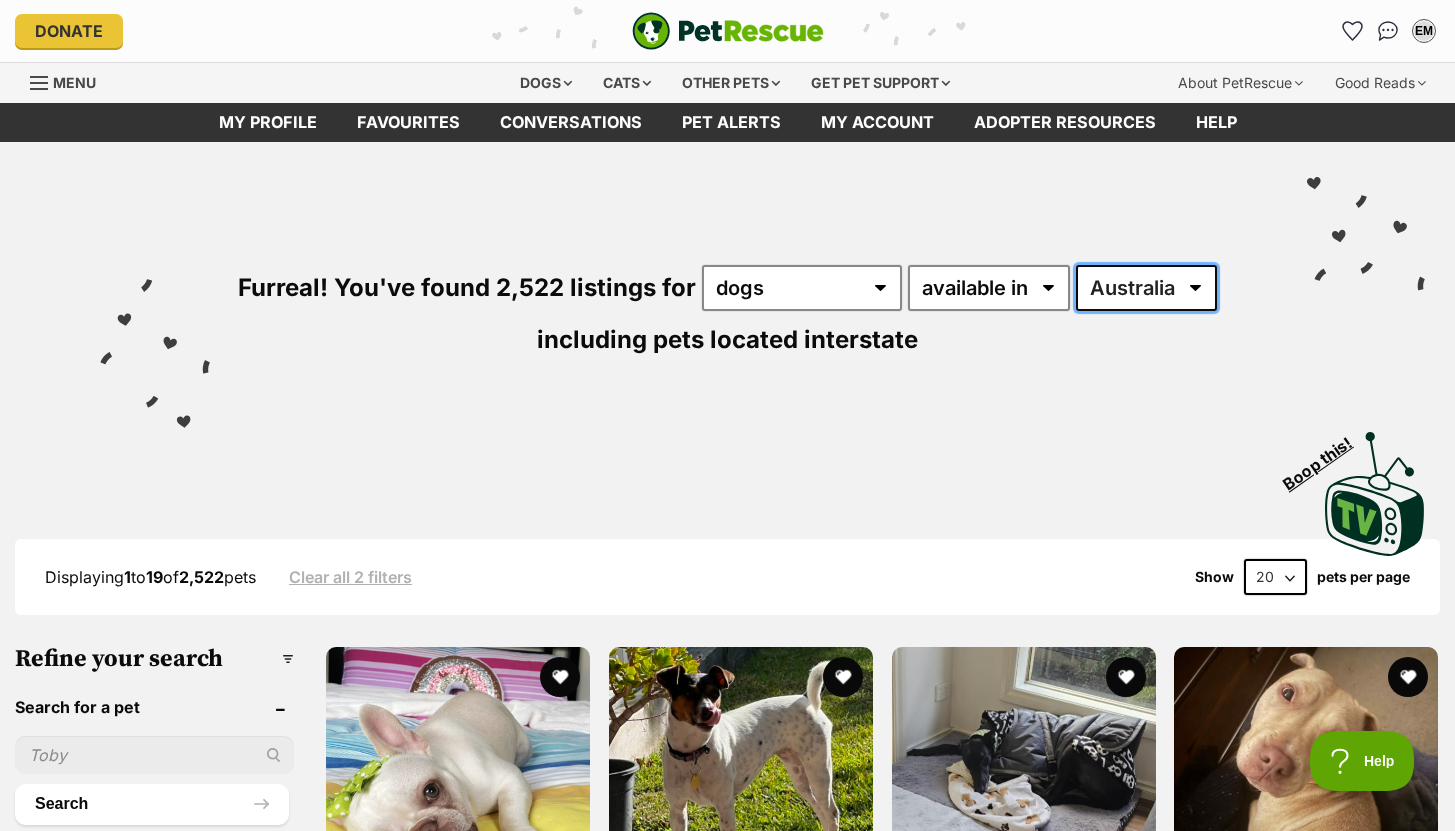 click on "Australia
ACT
NSW
NT
QLD
SA
TAS
VIC
WA" at bounding box center [1146, 288] 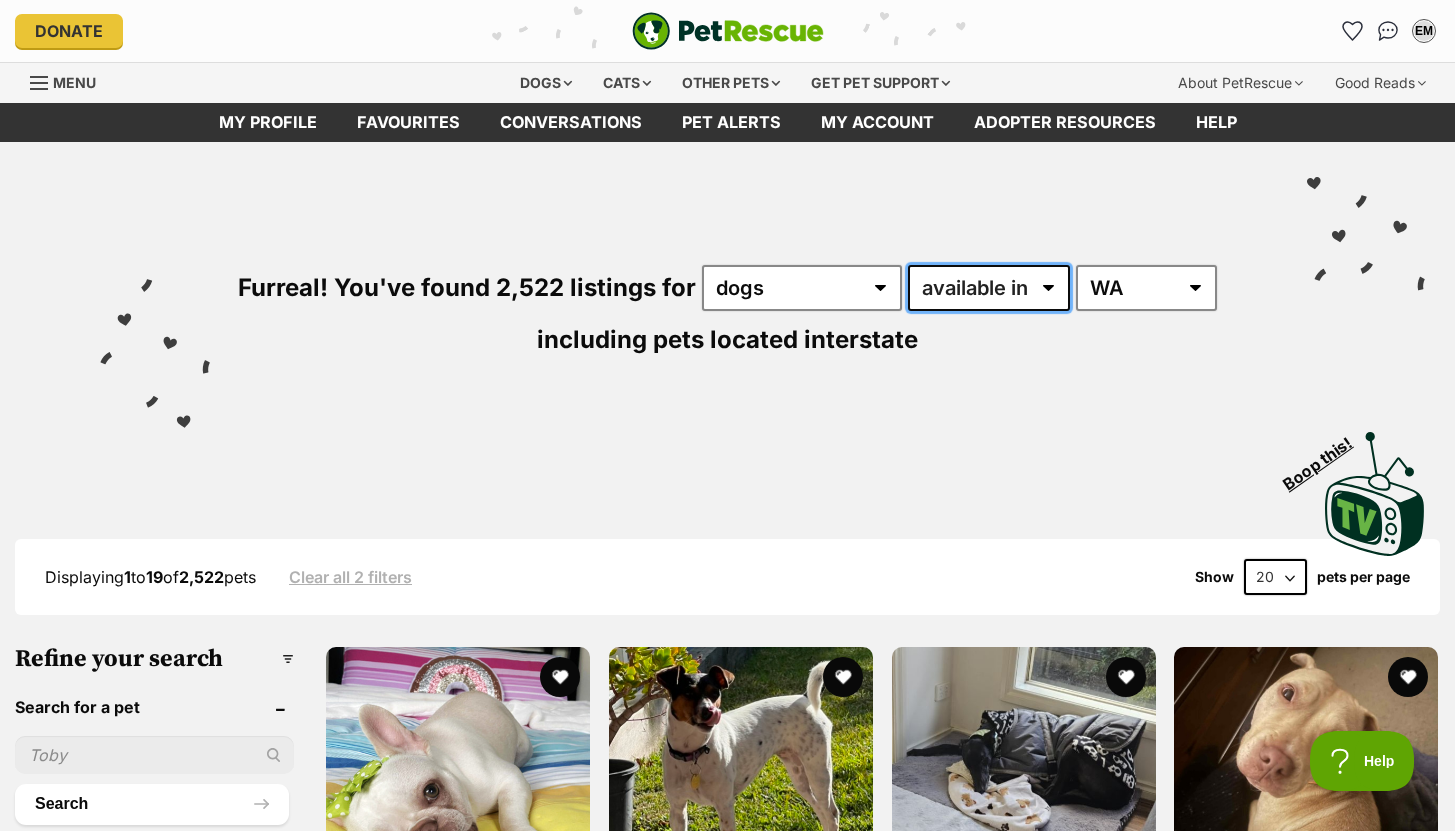 click on "available in
located in" at bounding box center [989, 288] 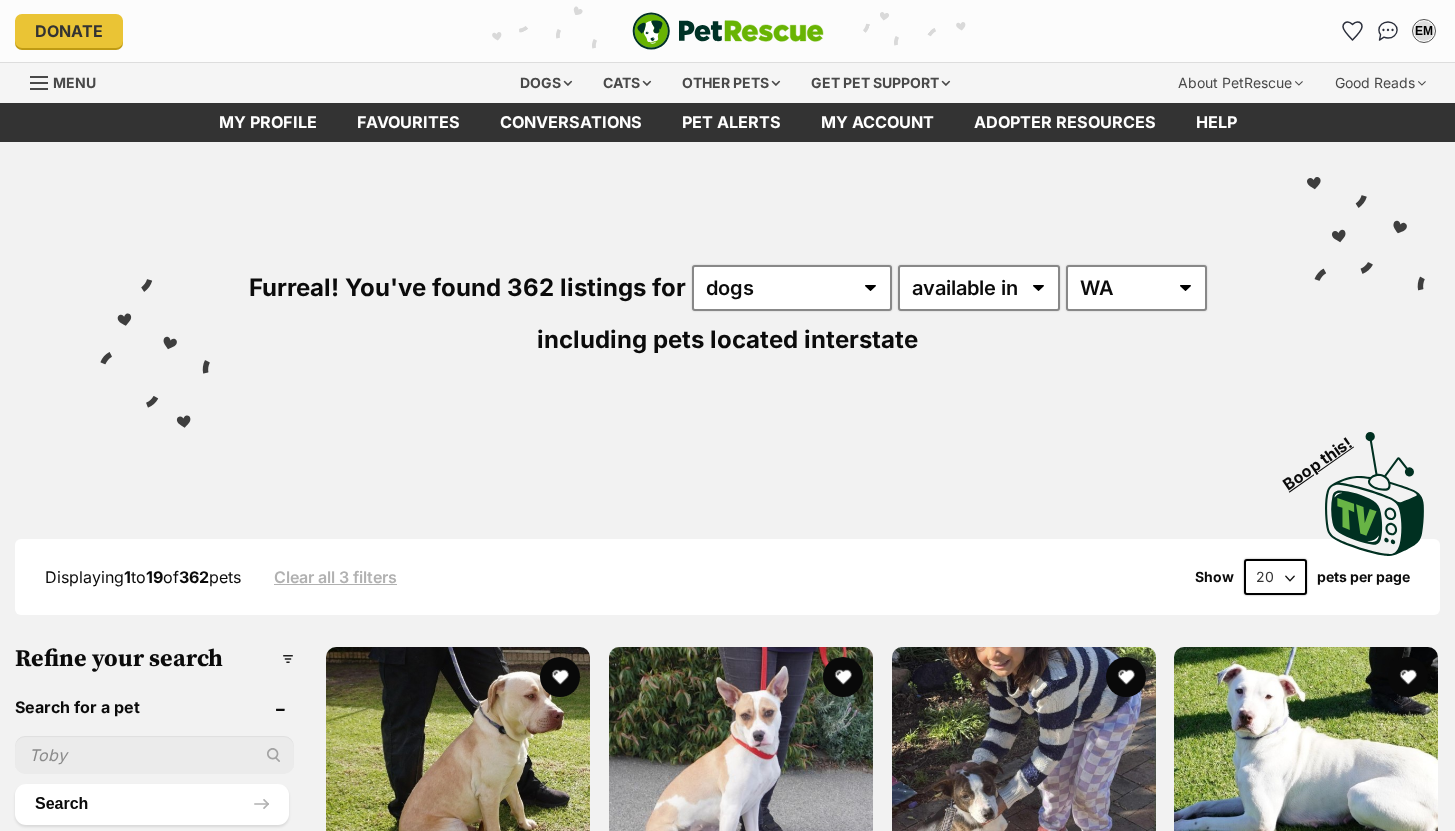 scroll, scrollTop: 0, scrollLeft: 0, axis: both 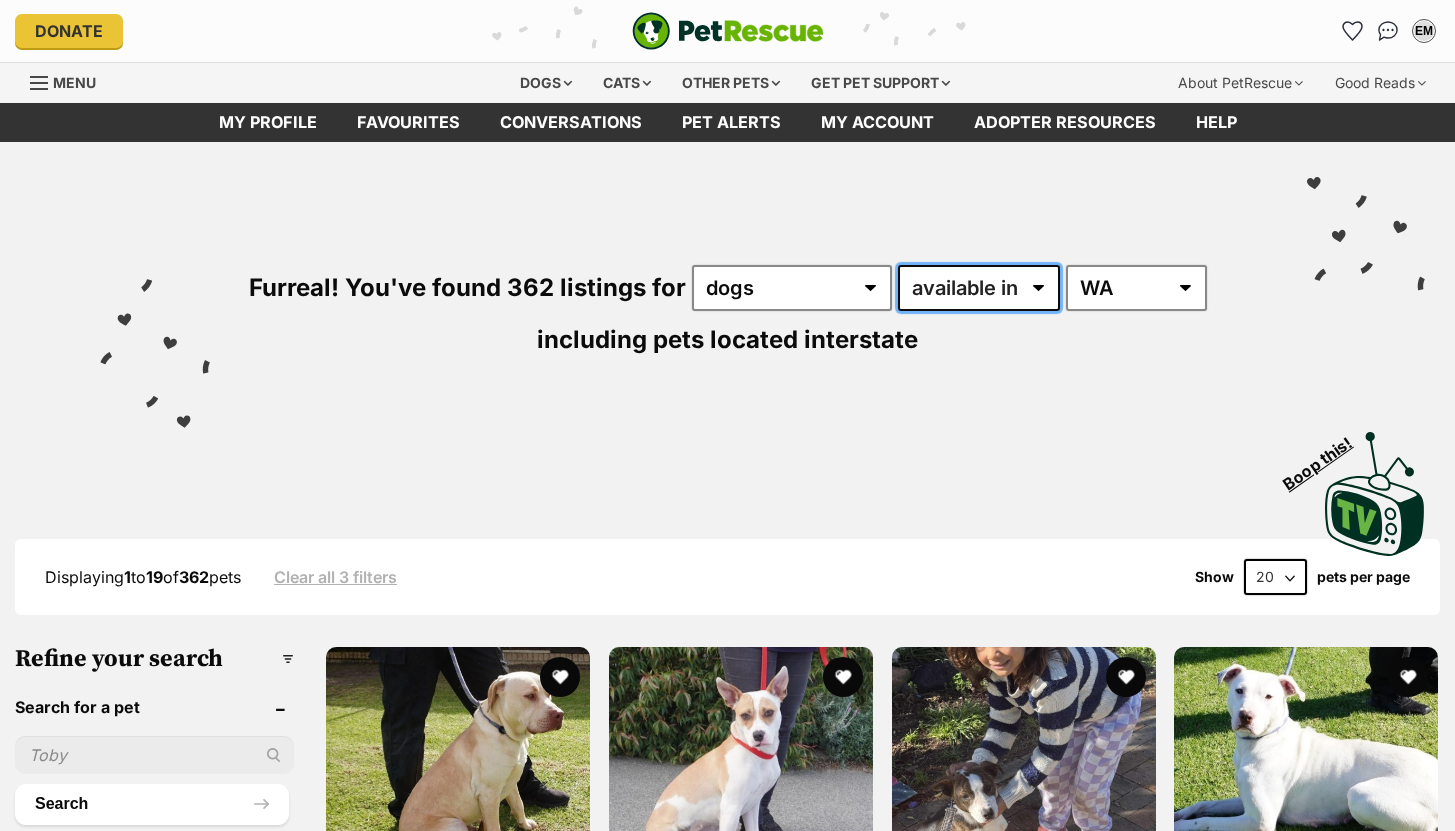 click on "available in
located in" at bounding box center (979, 288) 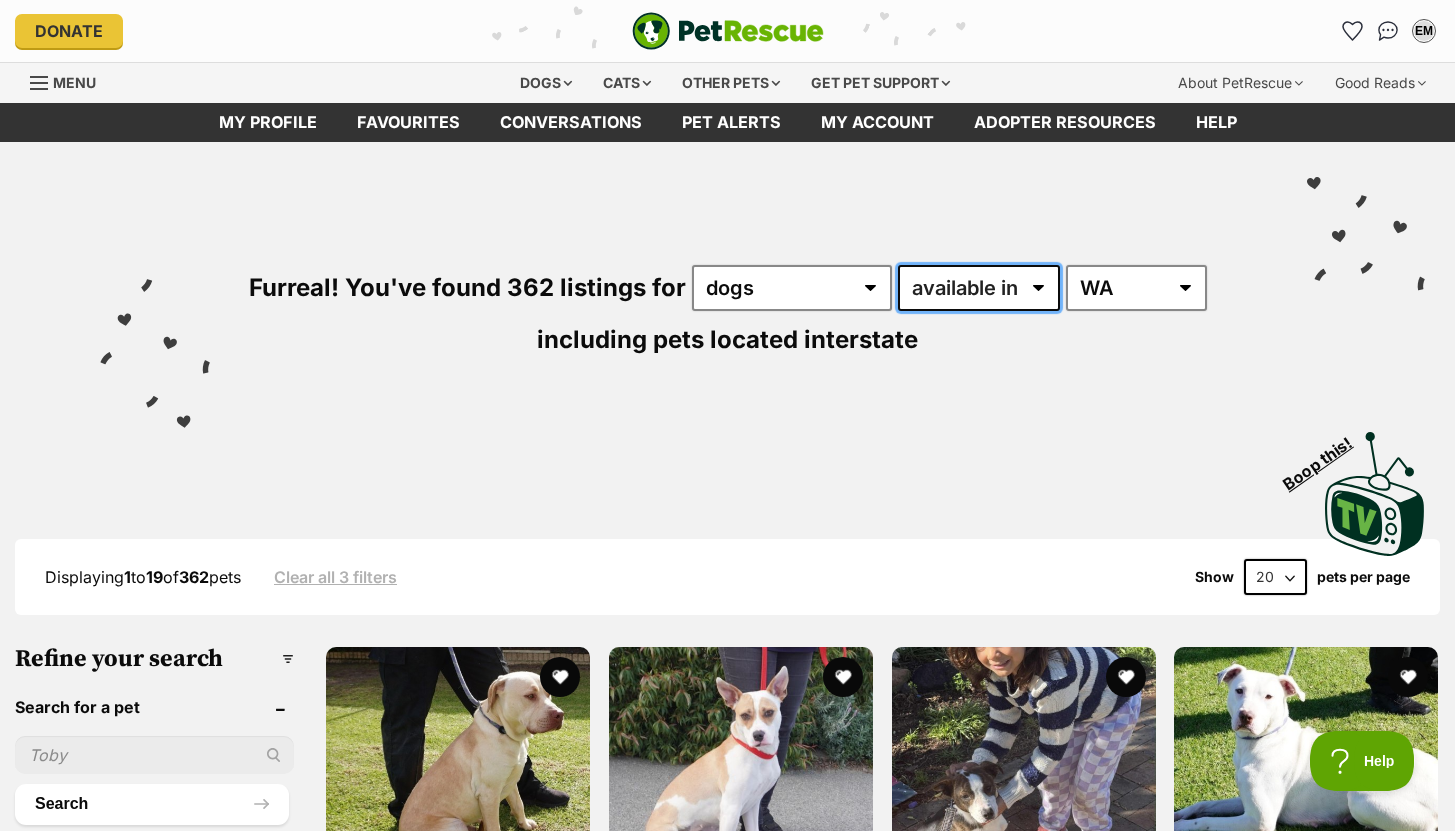 scroll, scrollTop: 0, scrollLeft: 0, axis: both 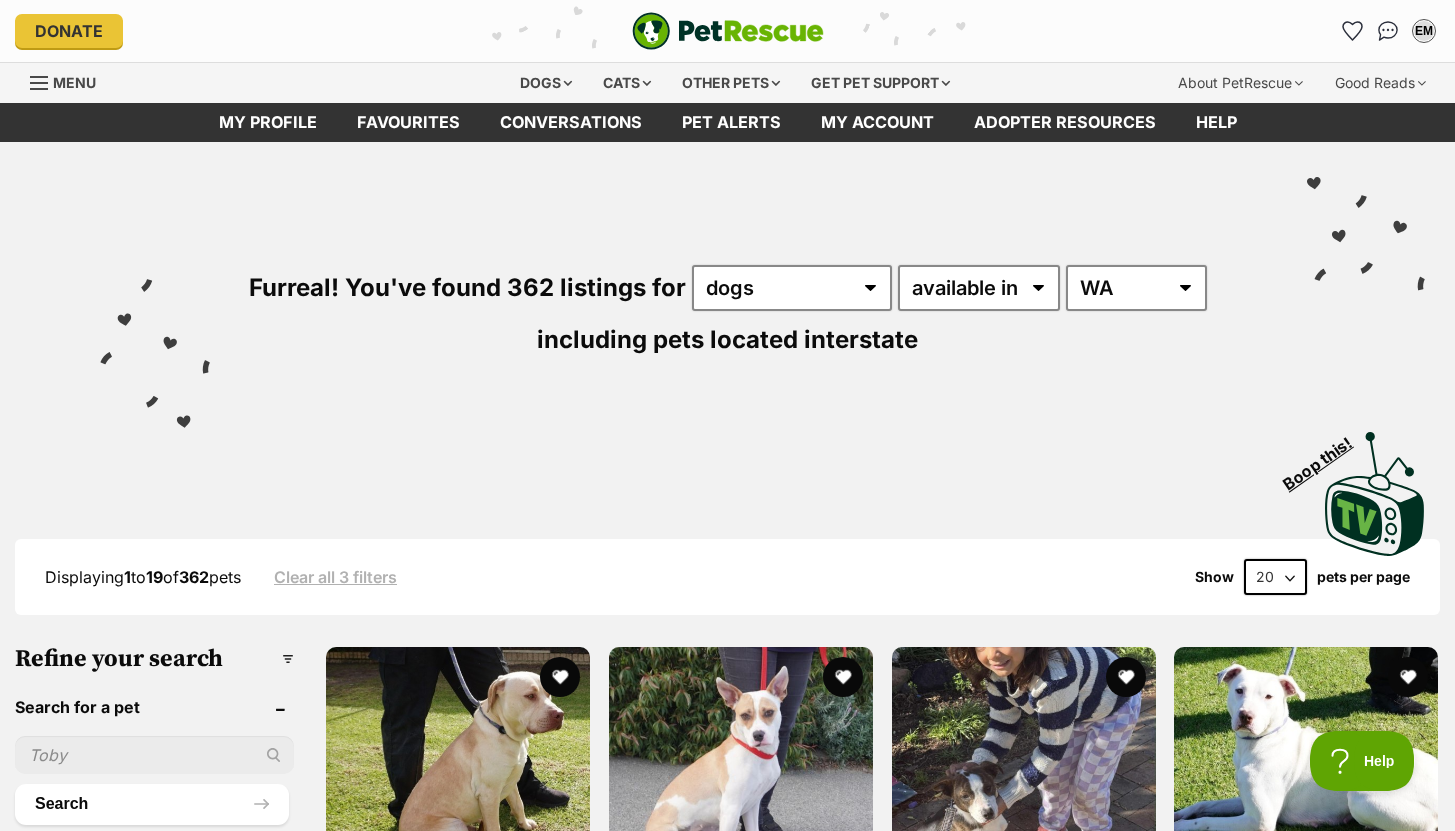 click on "Furreal! You've found 362 listings for
any type of pet
cats
dogs
other pets
available in
located in
Australia
ACT
NSW
NT
QLD
SA
TAS
VIC
WA
including pets located interstate" at bounding box center (727, 278) 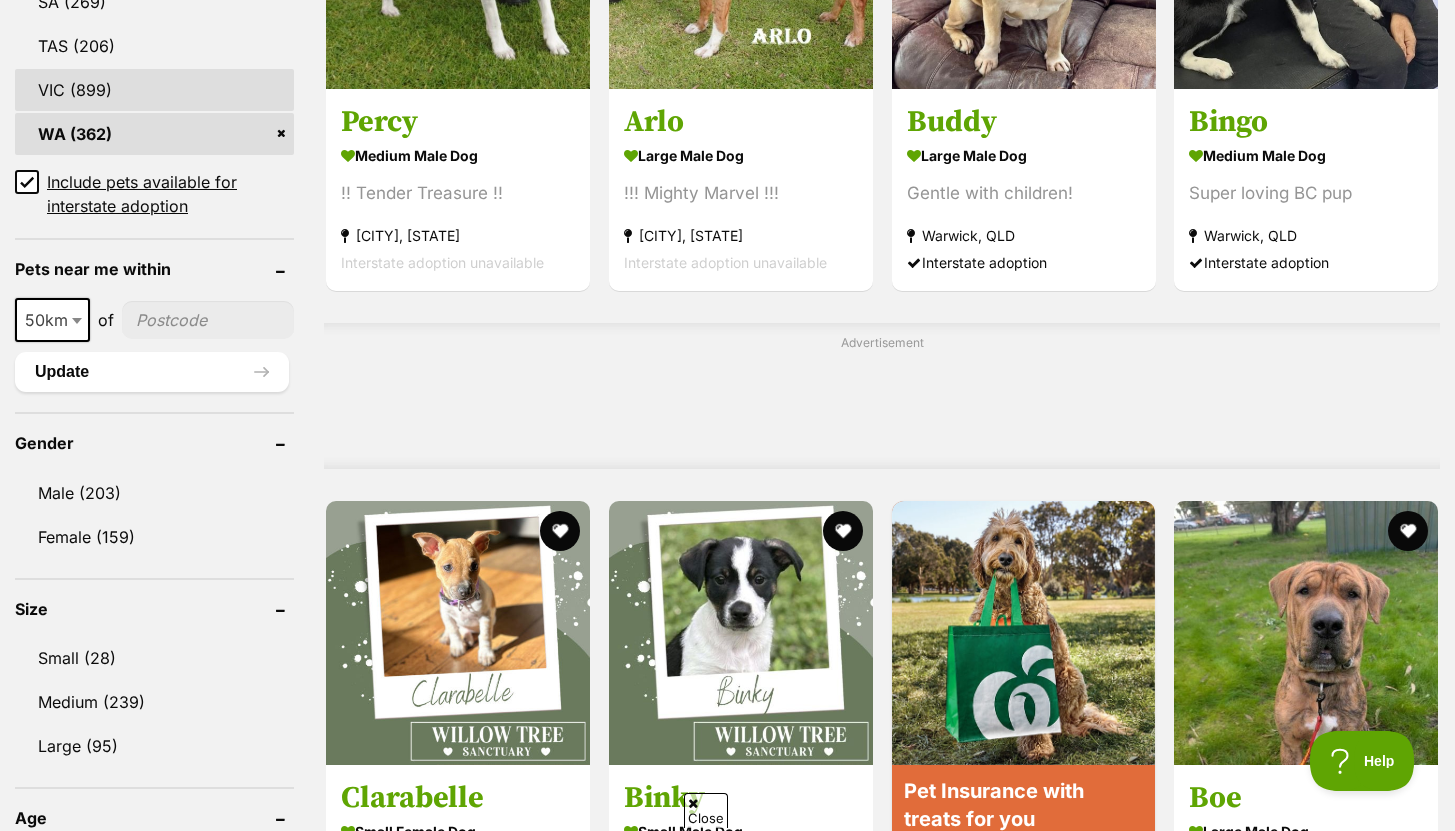 scroll, scrollTop: 1361, scrollLeft: 0, axis: vertical 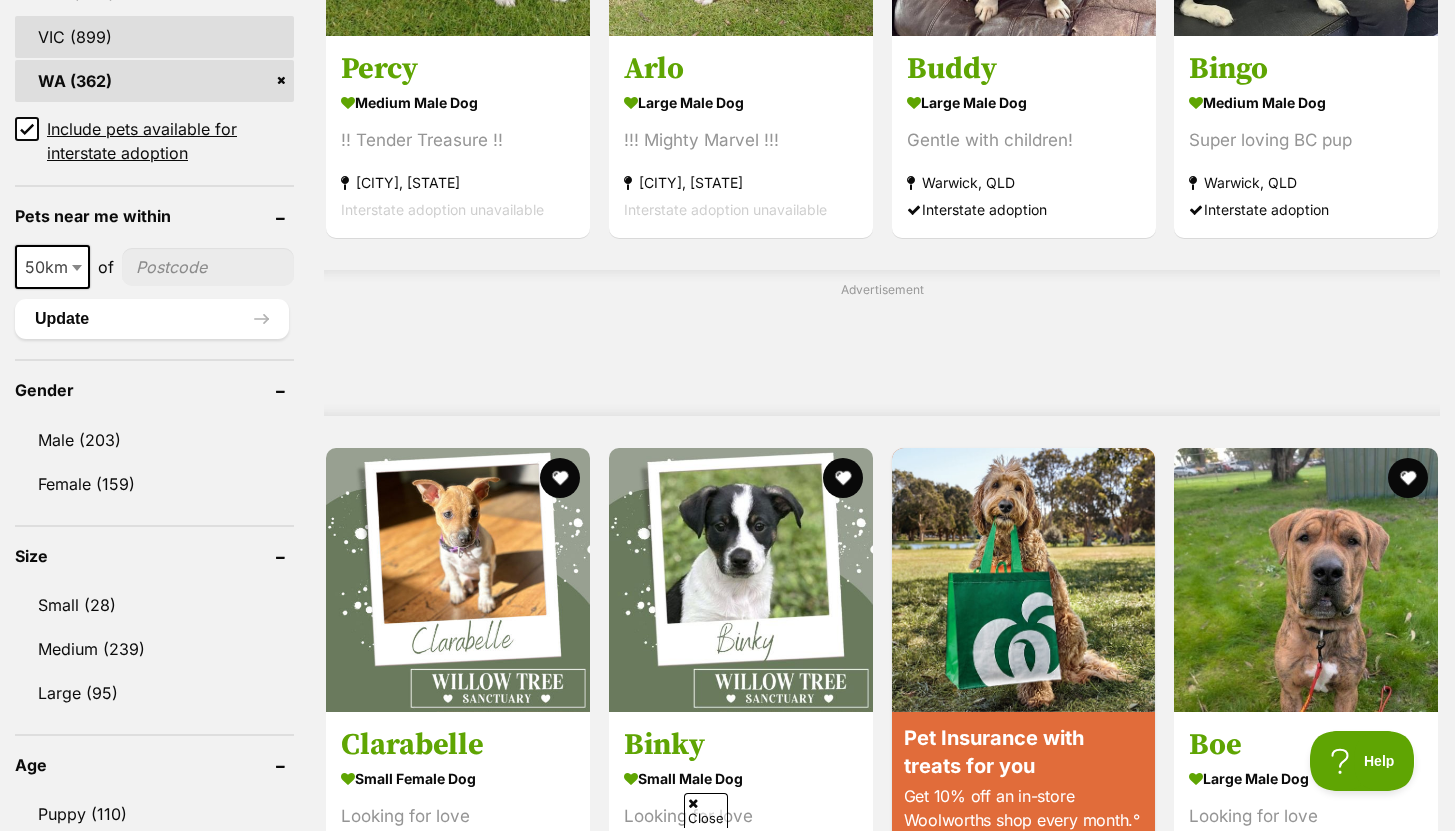 click on "Small (28)" at bounding box center (154, 605) 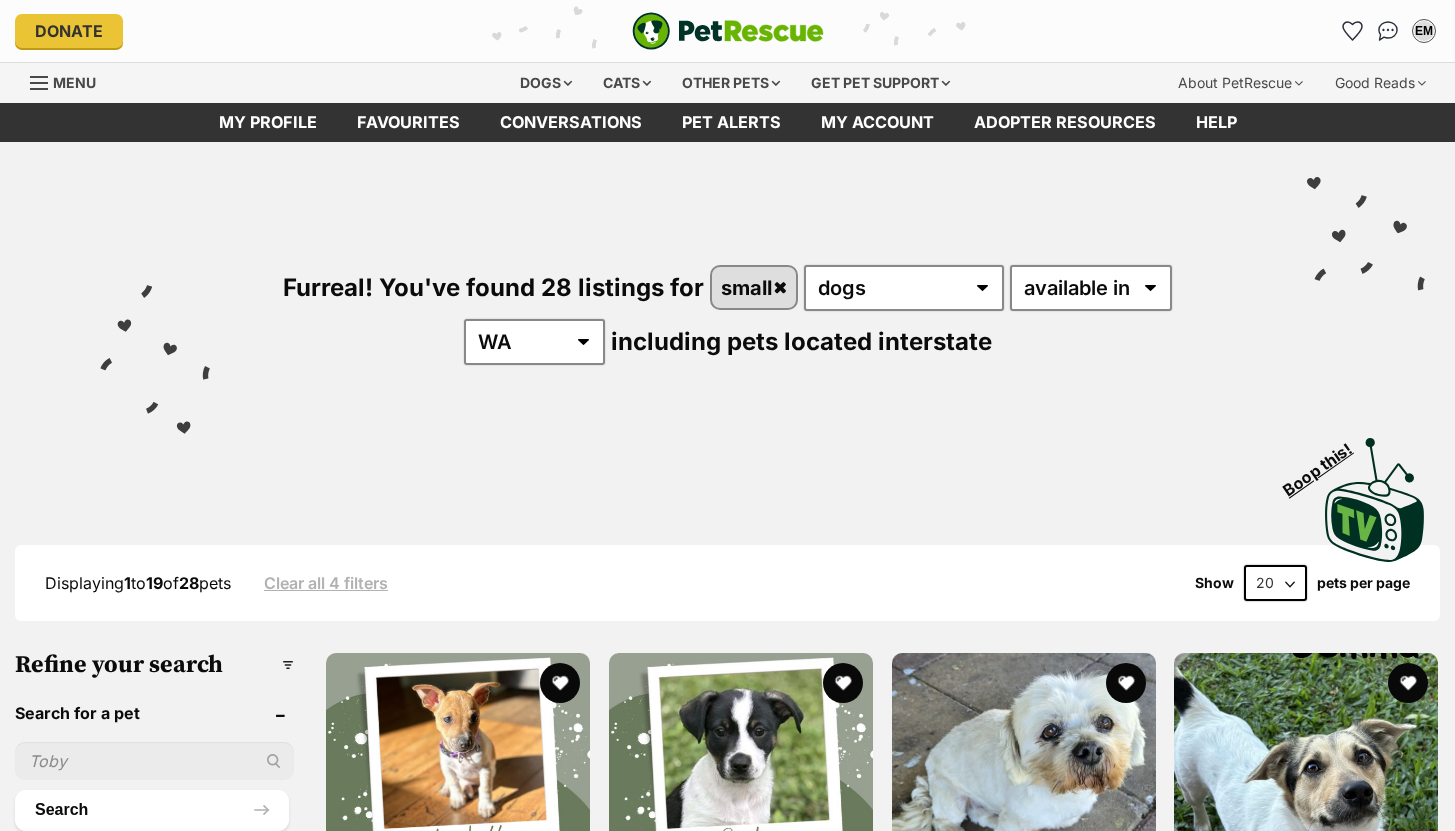 scroll, scrollTop: 0, scrollLeft: 0, axis: both 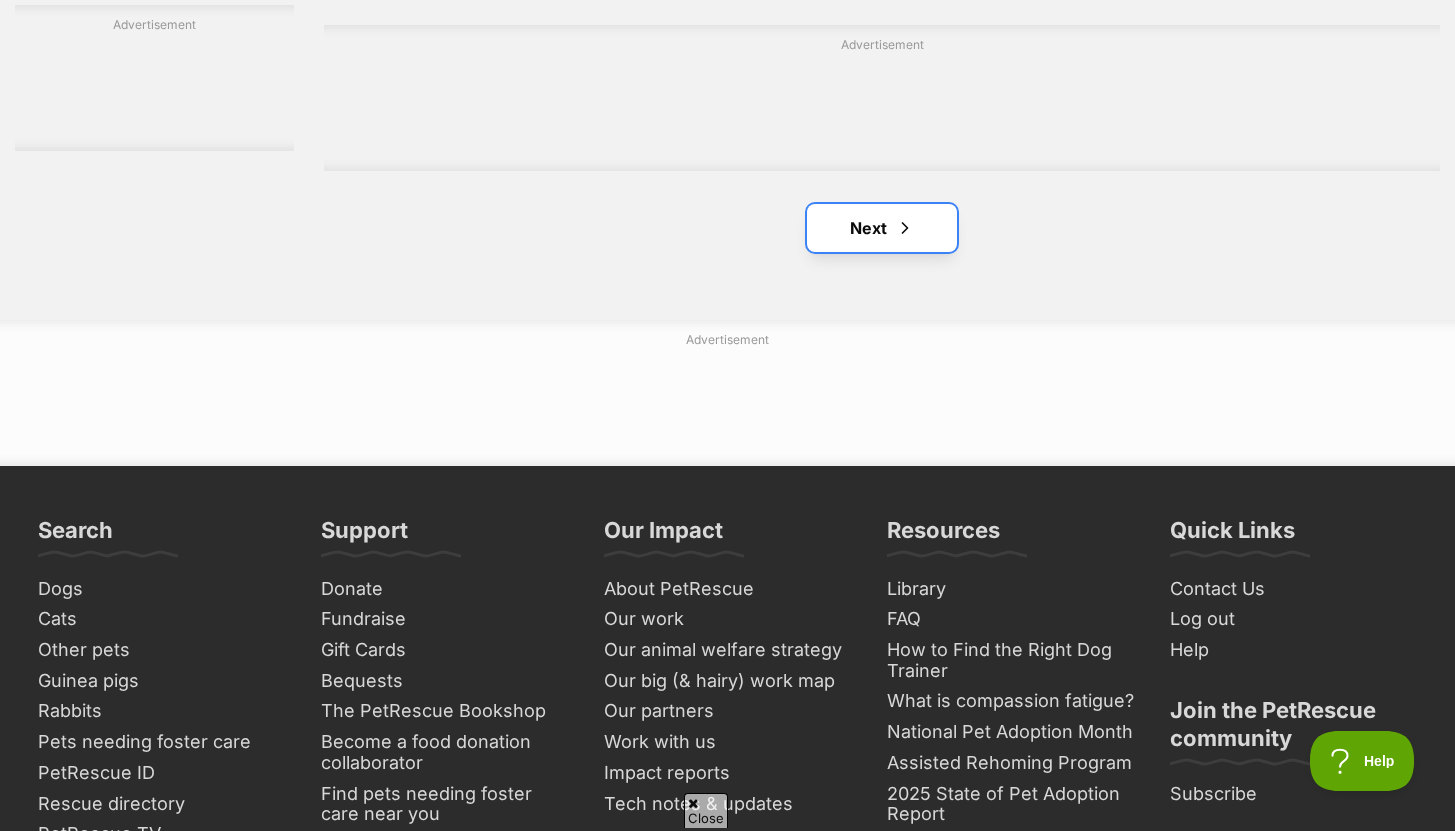 click on "Next" at bounding box center (882, 228) 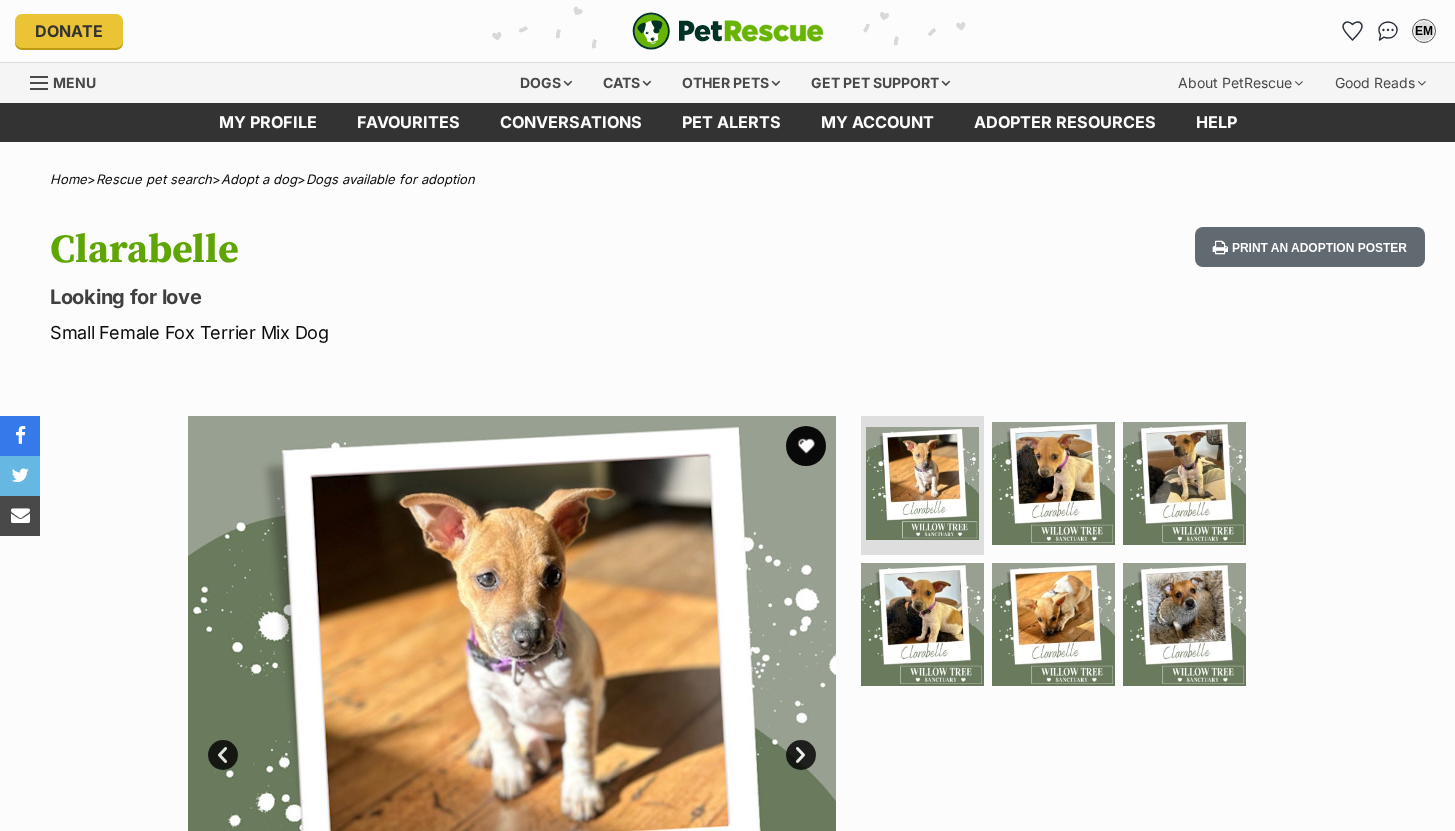 scroll, scrollTop: 0, scrollLeft: 0, axis: both 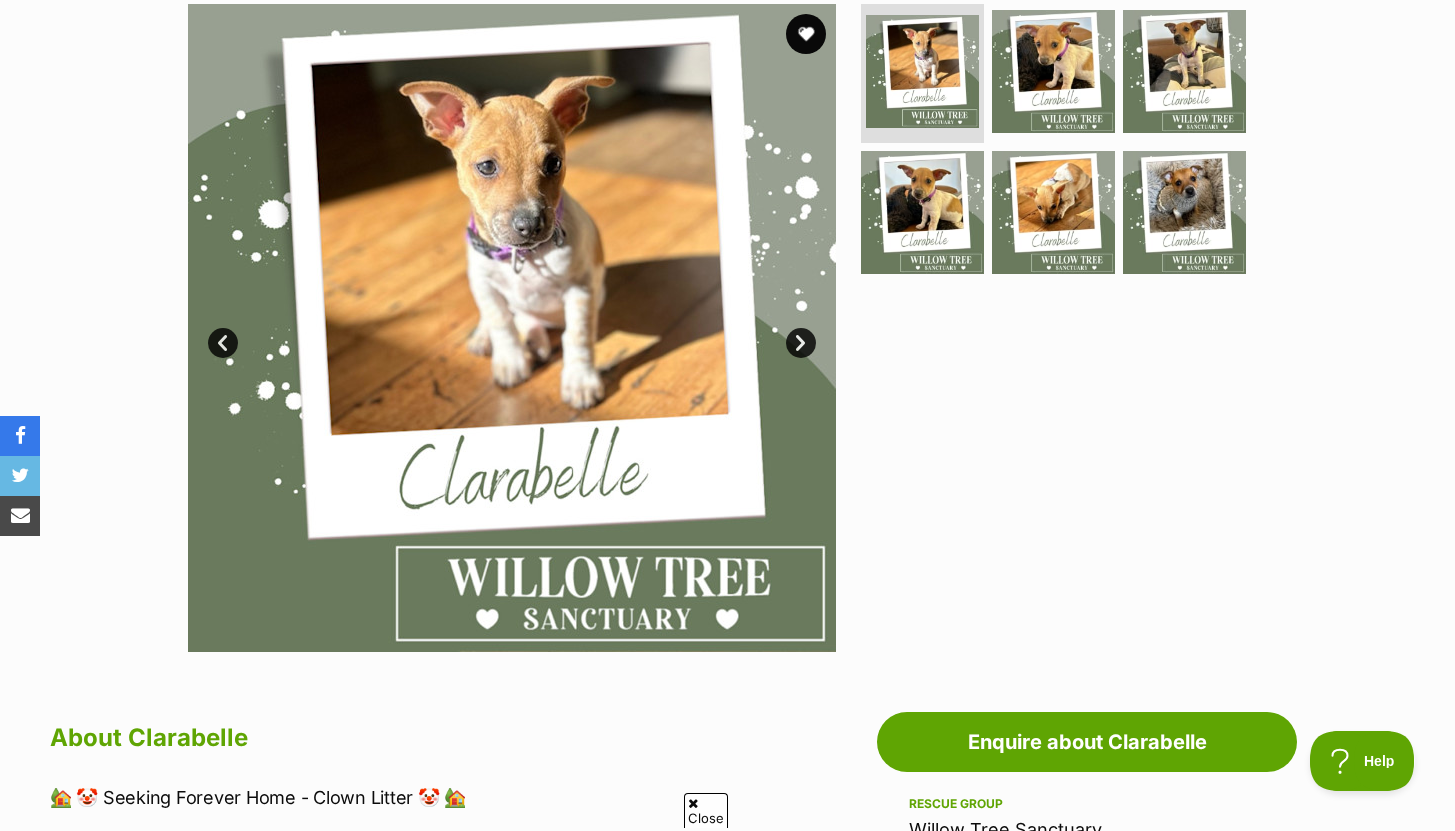 click on "Next" at bounding box center [801, 343] 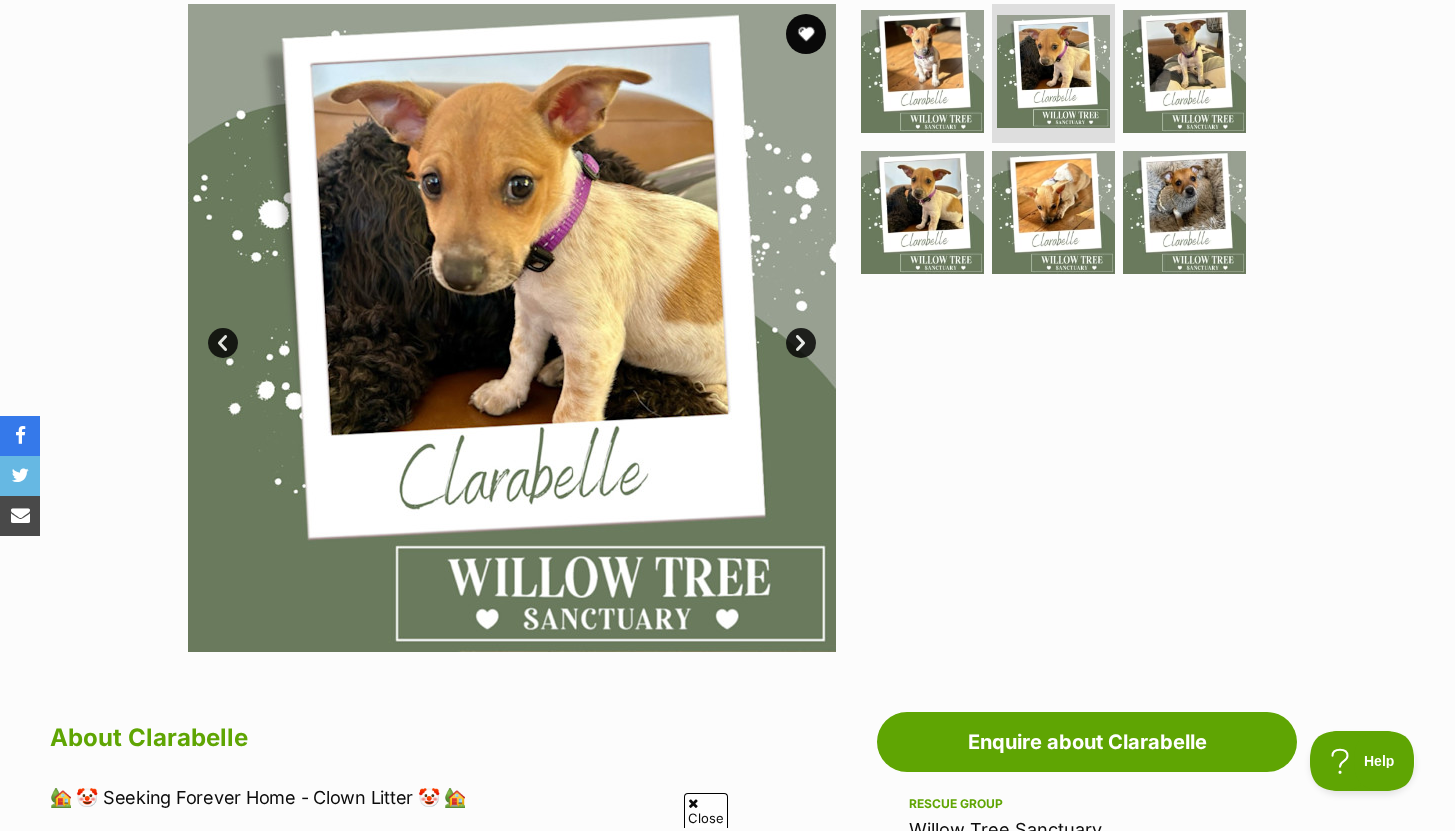 click on "Next" at bounding box center [801, 343] 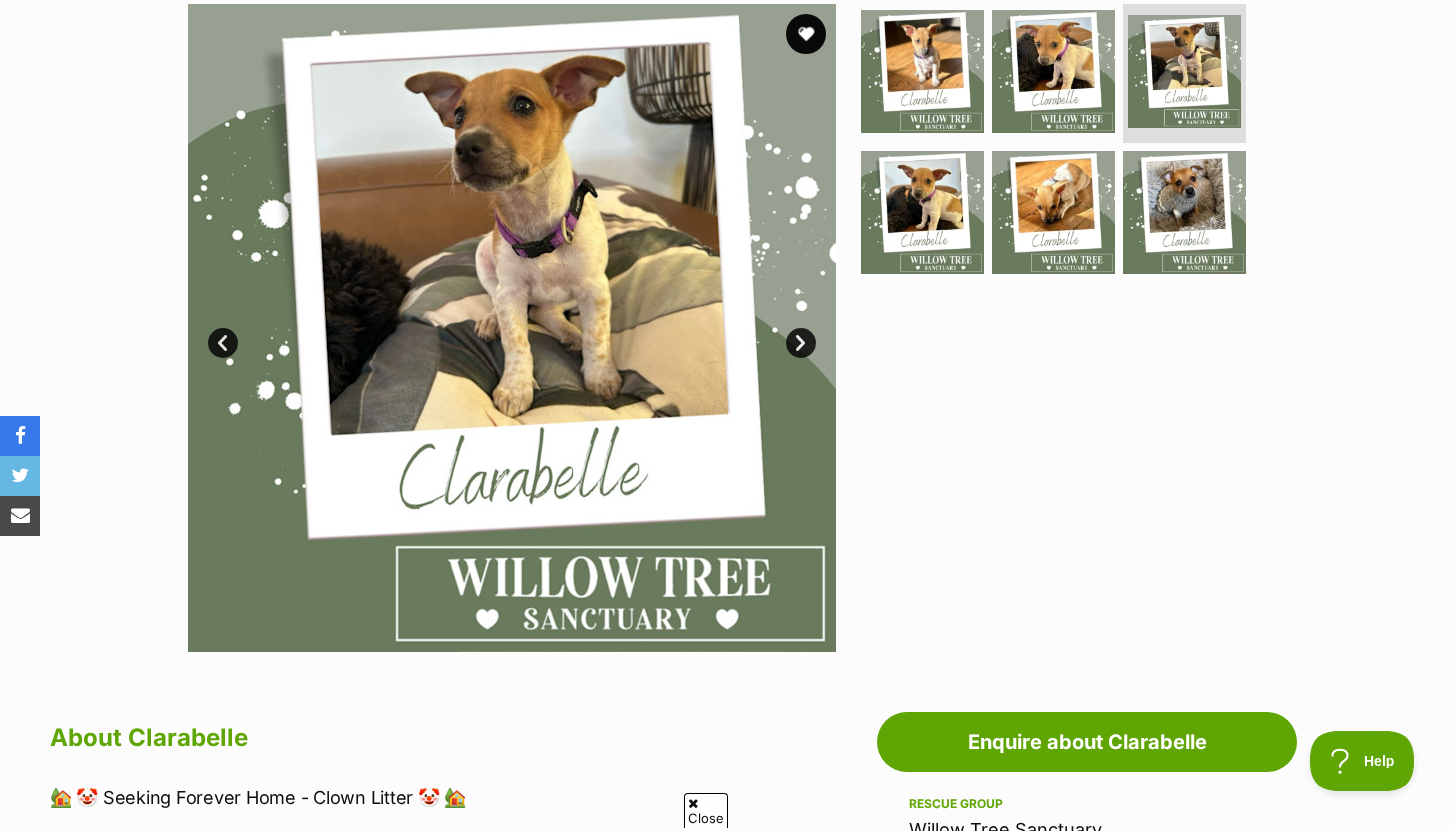click on "Next" at bounding box center (801, 343) 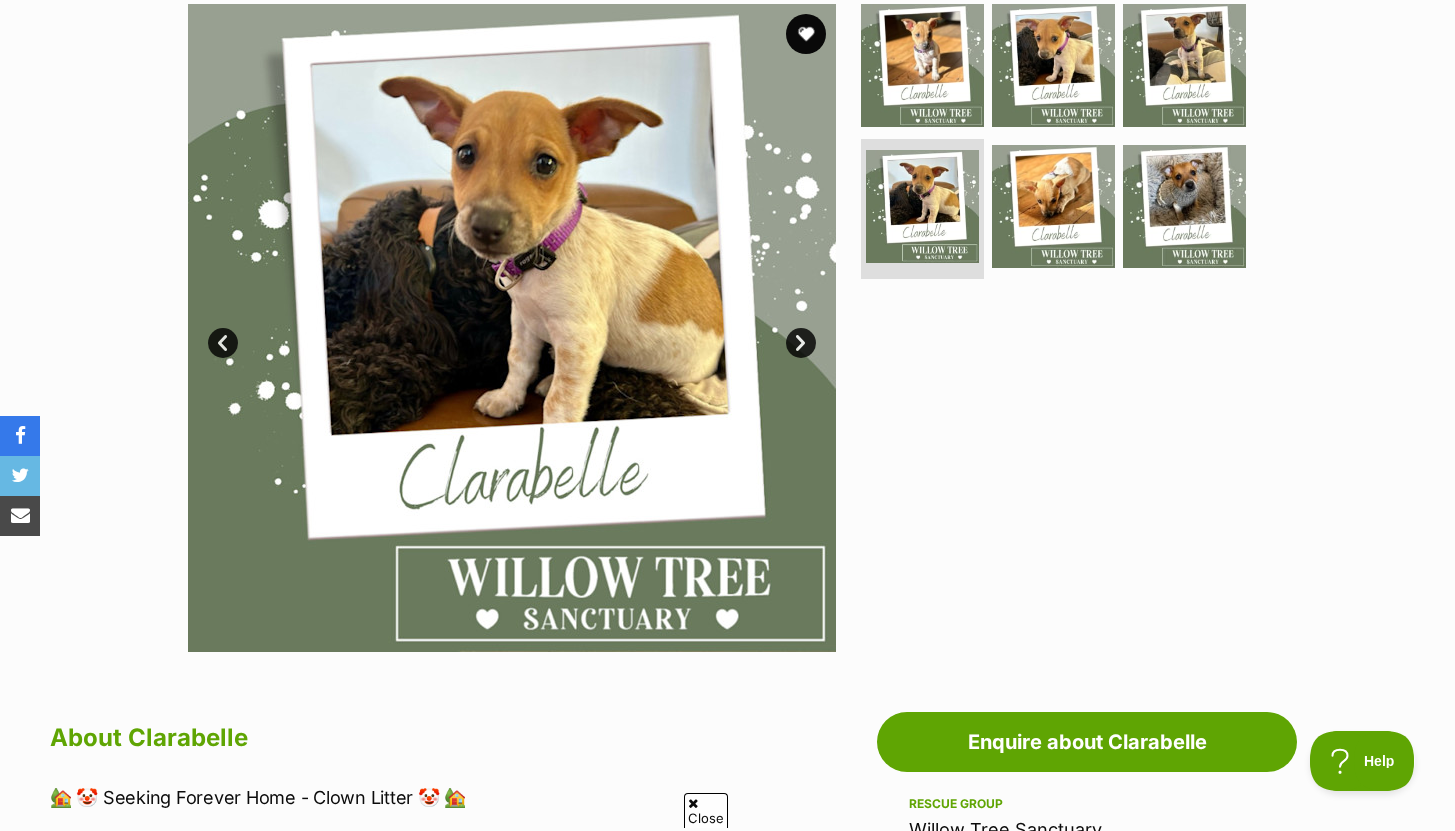 click on "Next" at bounding box center (801, 343) 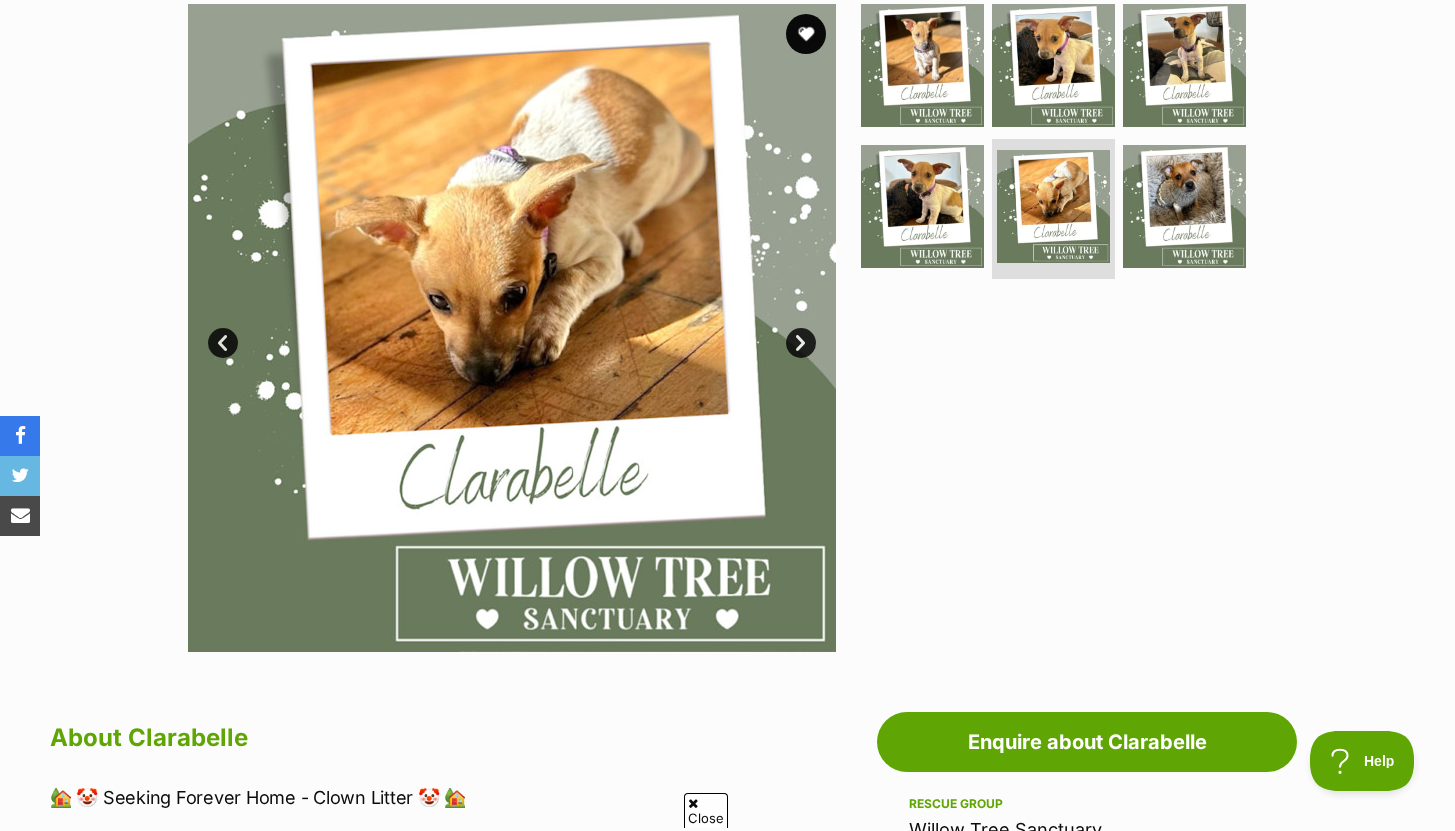 click on "Next" at bounding box center [801, 343] 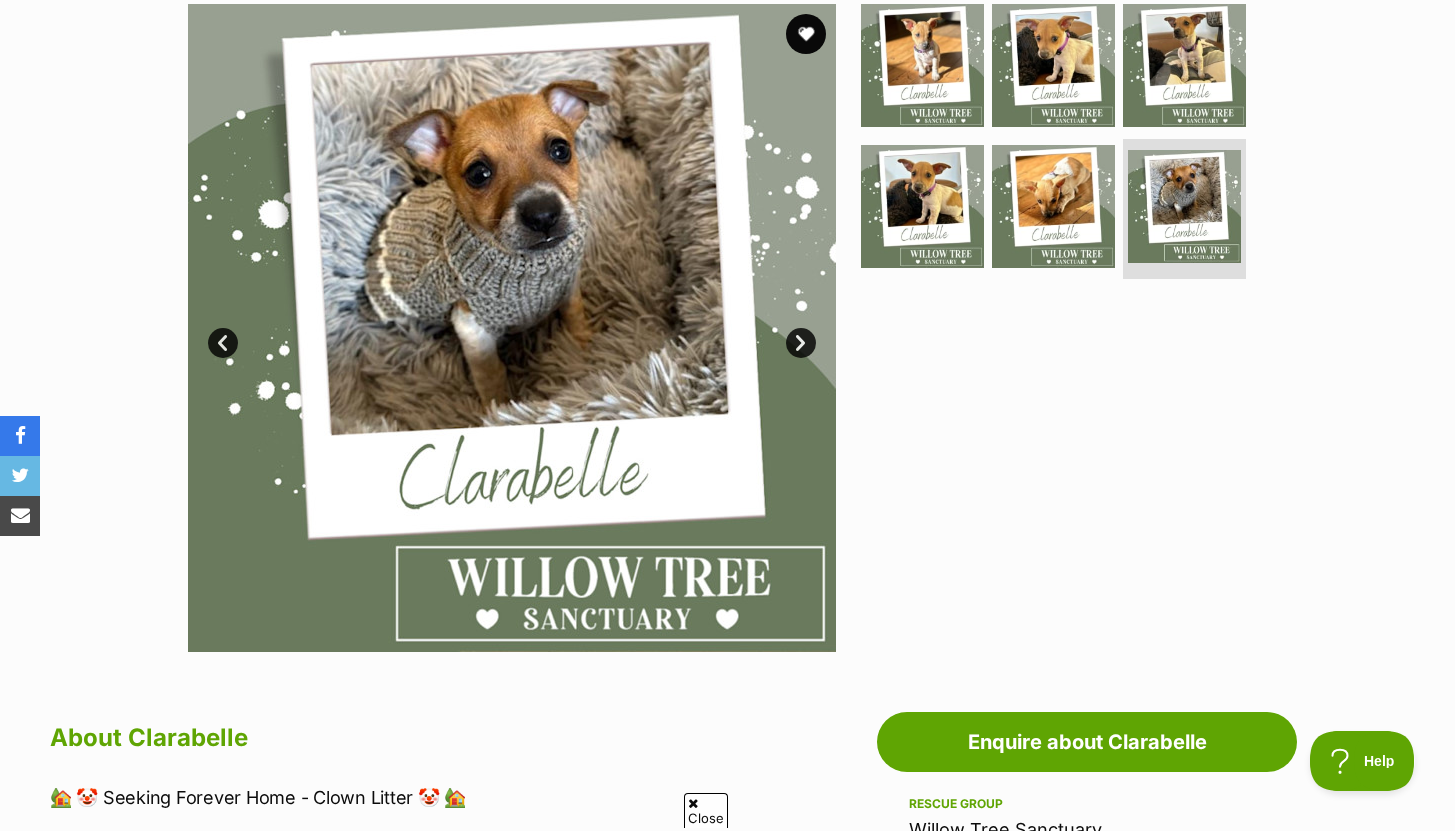 click on "Next" at bounding box center (801, 343) 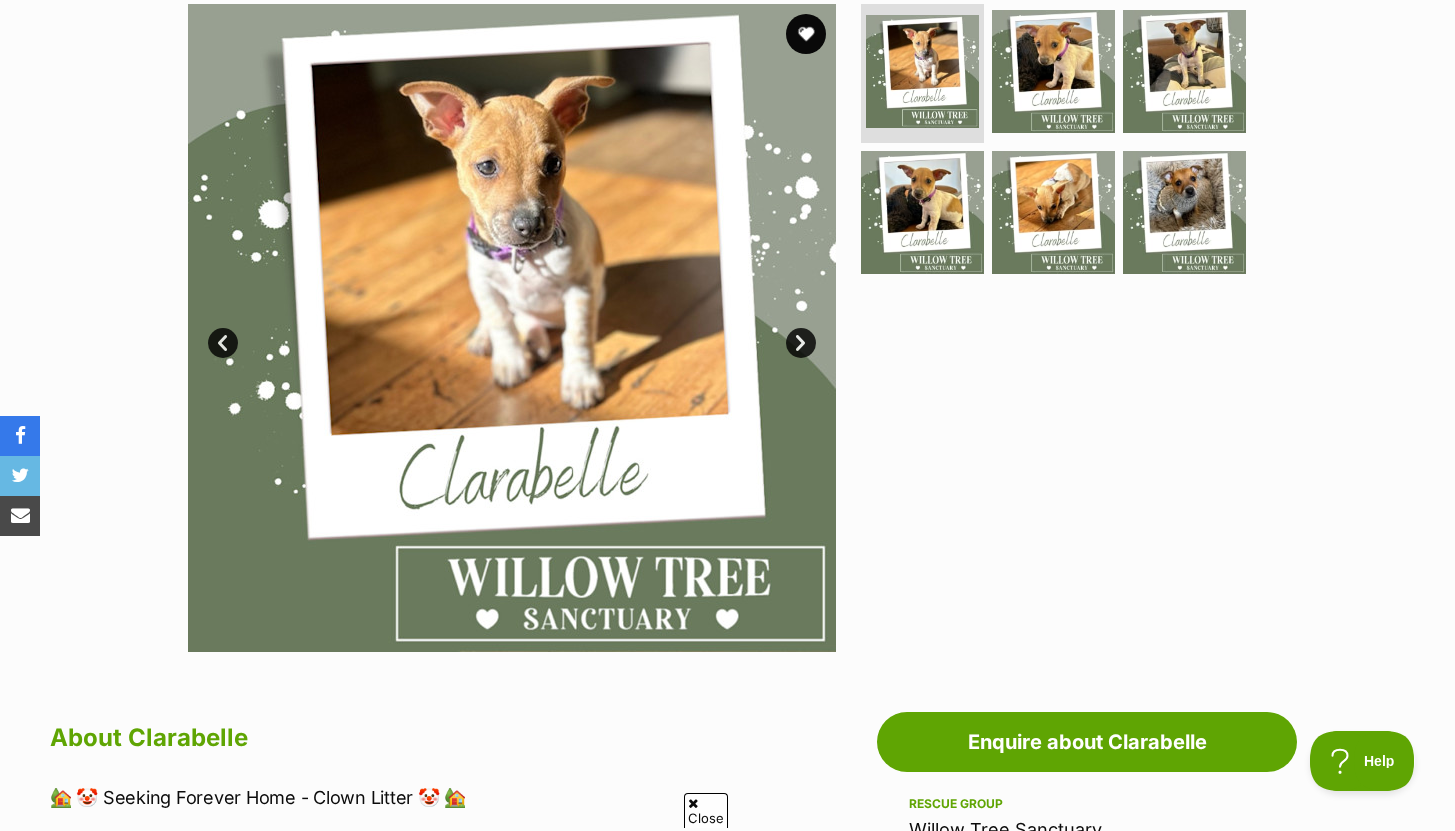 click on "Prev" at bounding box center (223, 343) 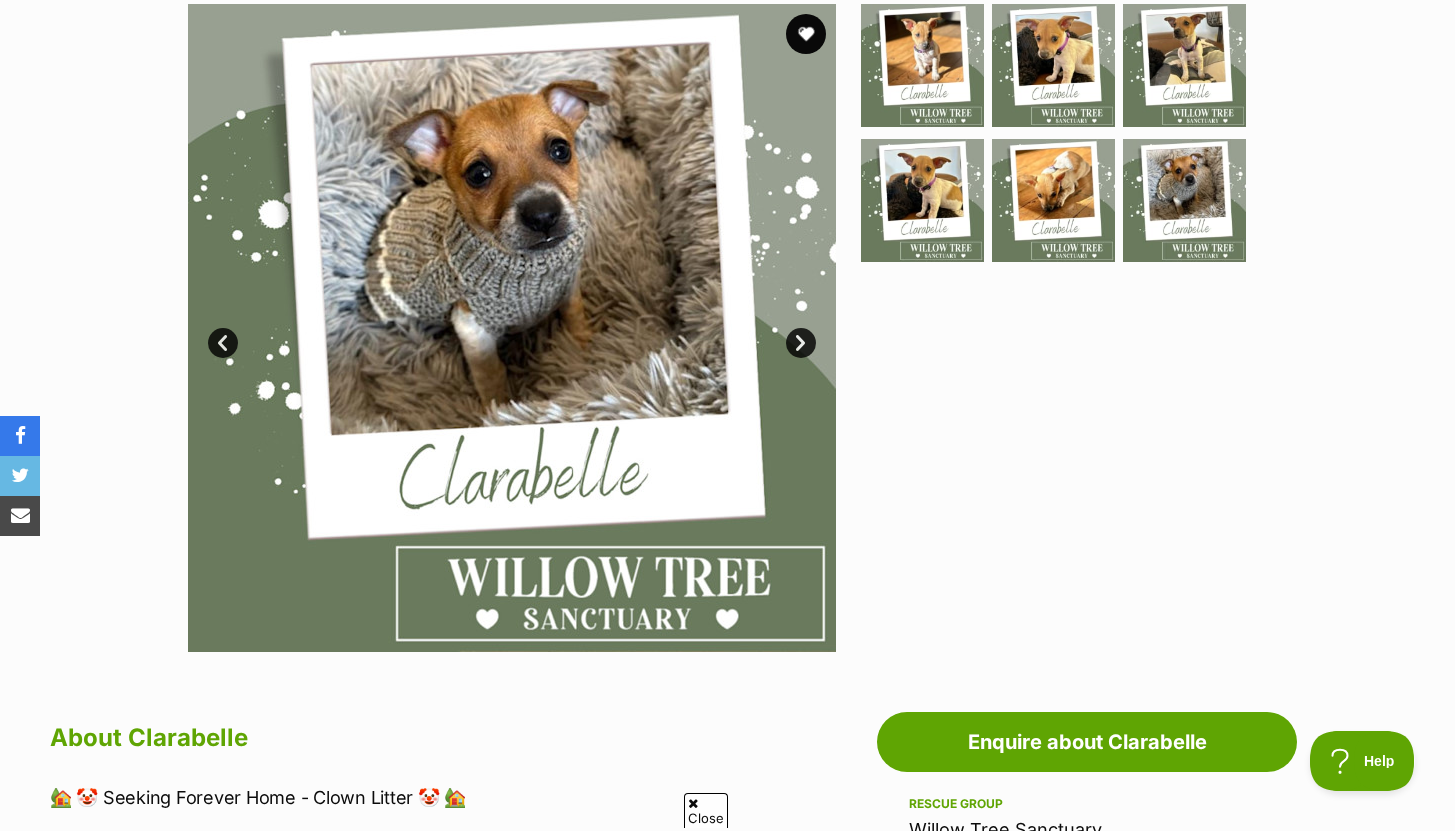 click on "Next" at bounding box center (801, 343) 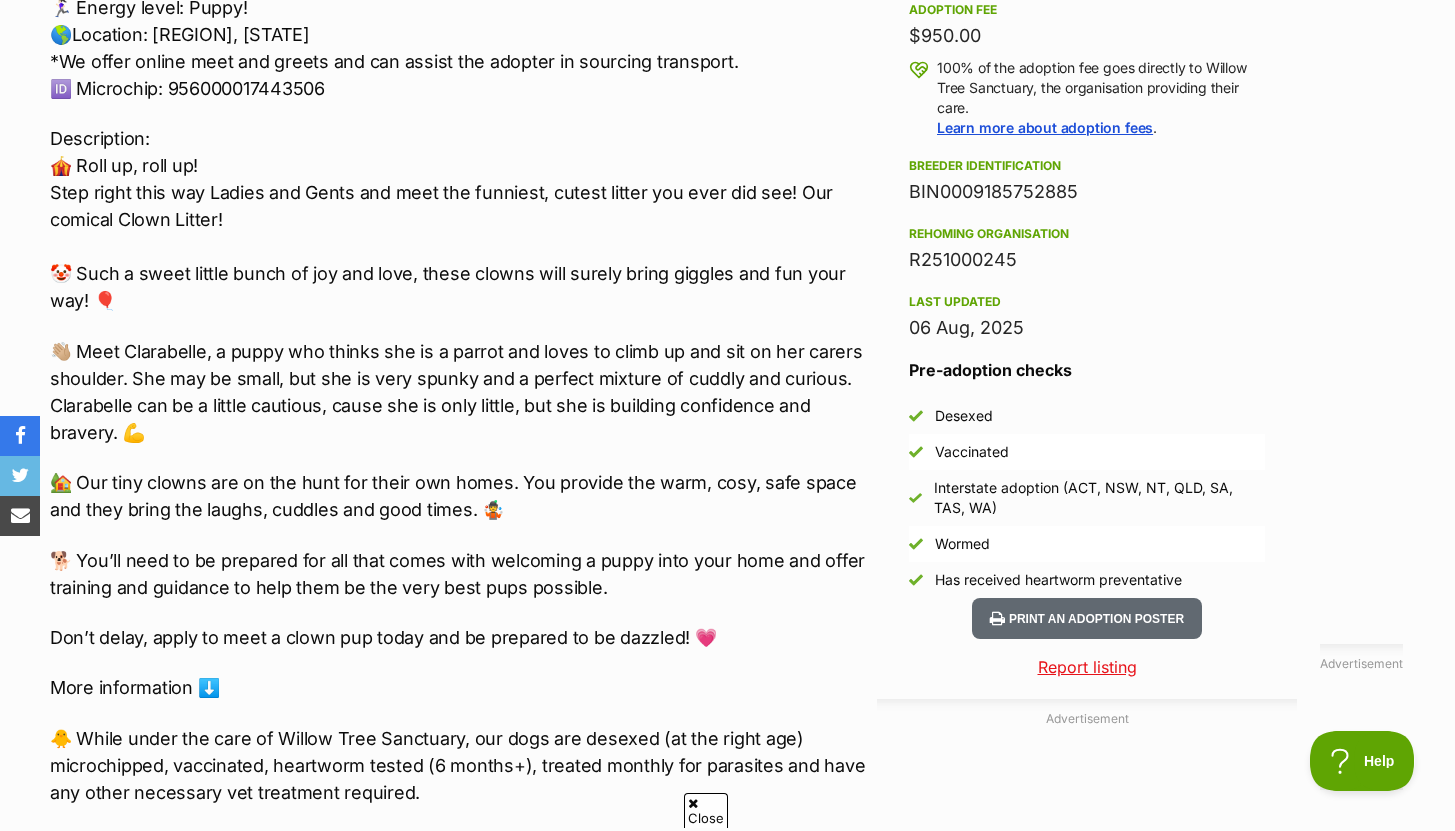 scroll, scrollTop: 1474, scrollLeft: 0, axis: vertical 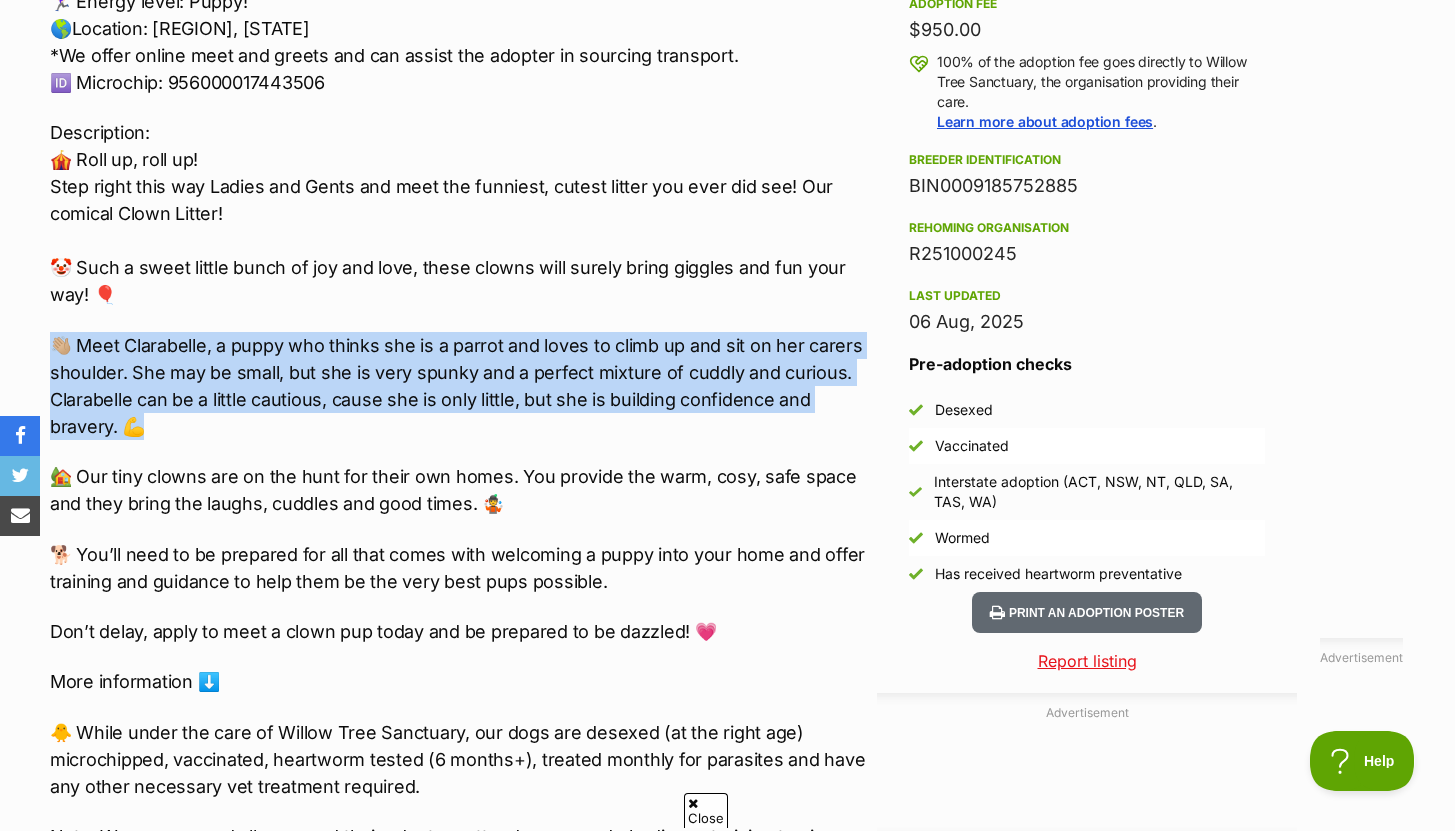drag, startPoint x: 603, startPoint y: 424, endPoint x: 598, endPoint y: 319, distance: 105.11898 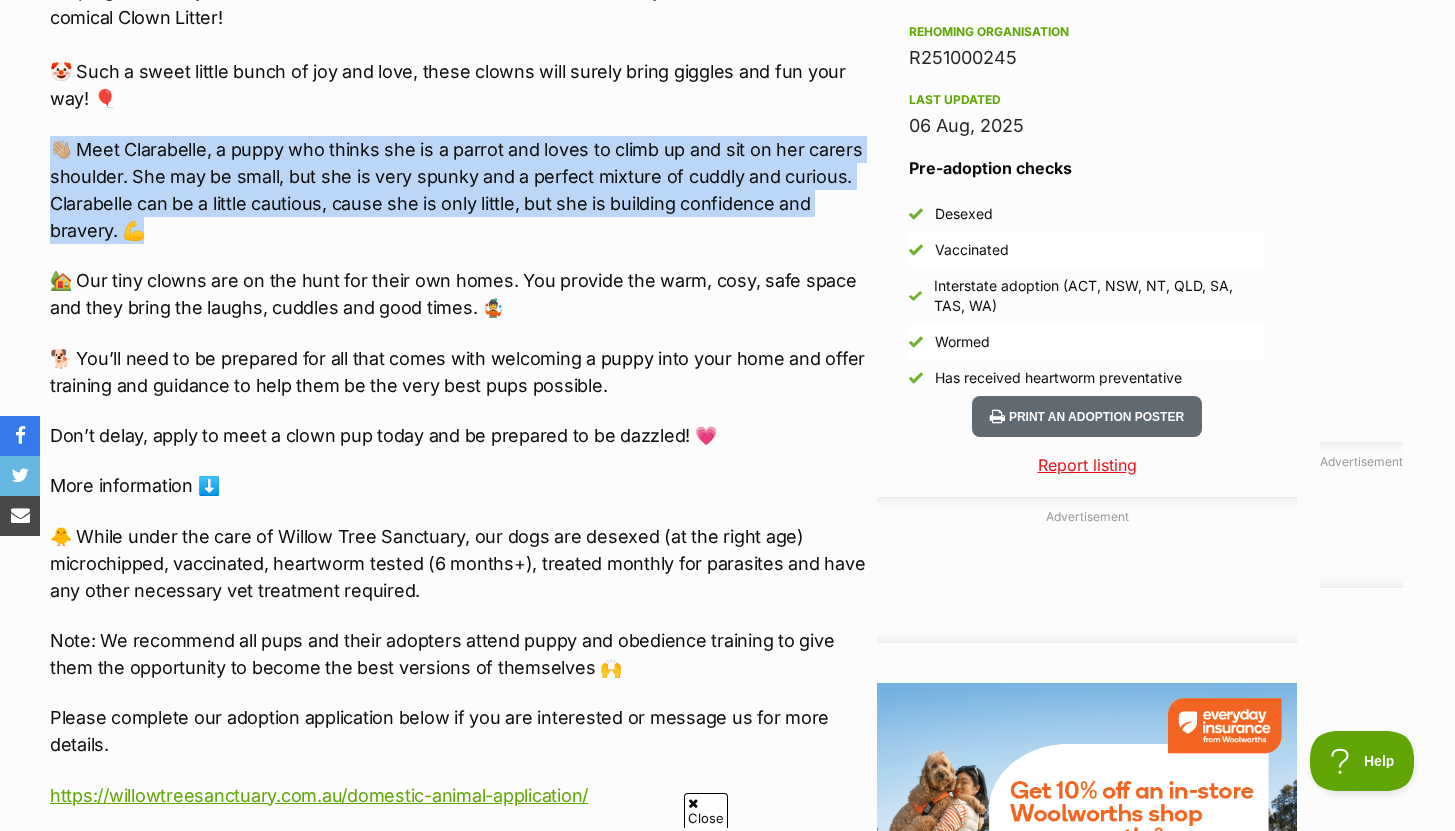 scroll, scrollTop: 1741, scrollLeft: 0, axis: vertical 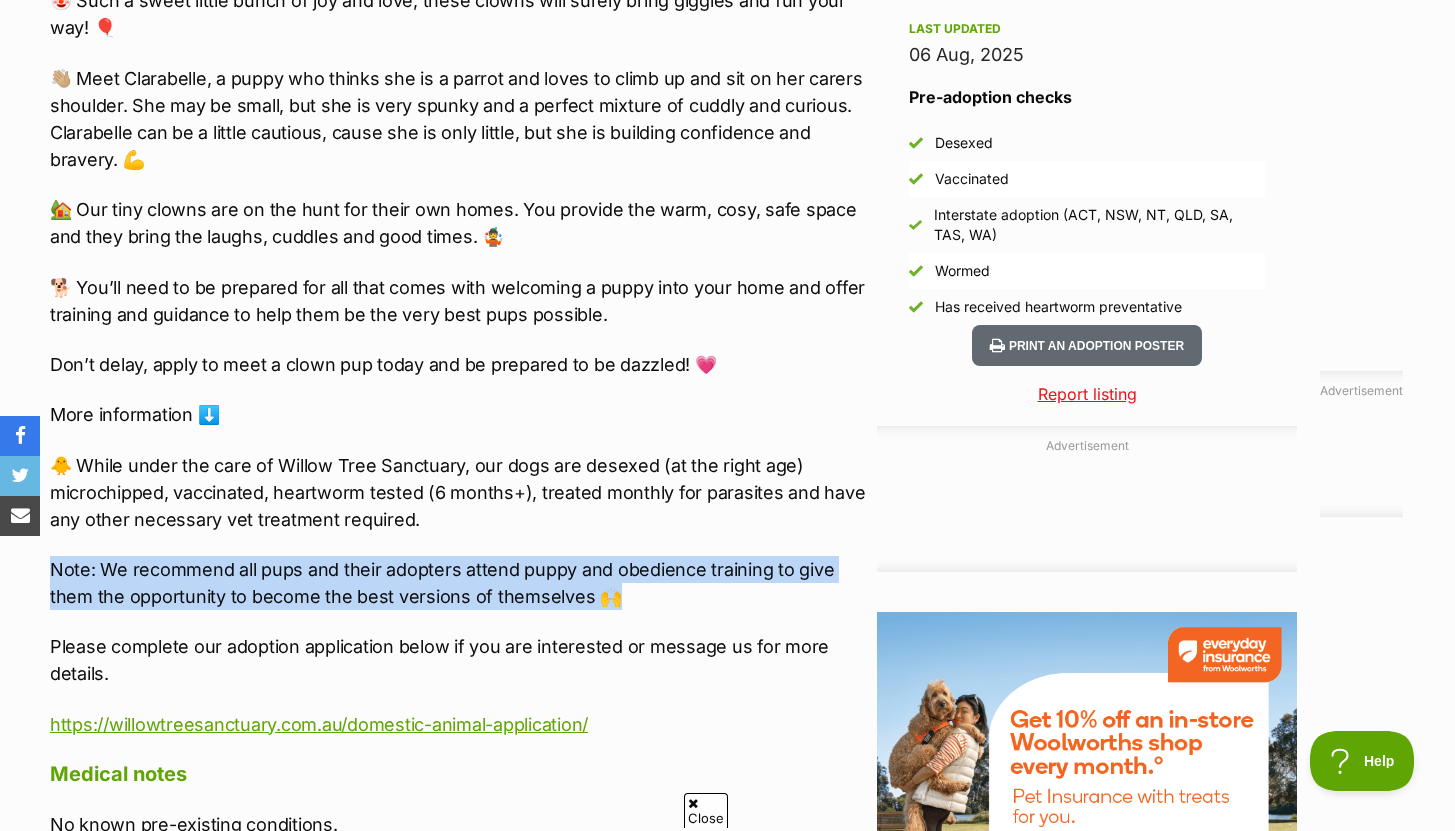 drag, startPoint x: 634, startPoint y: 591, endPoint x: 623, endPoint y: 551, distance: 41.484936 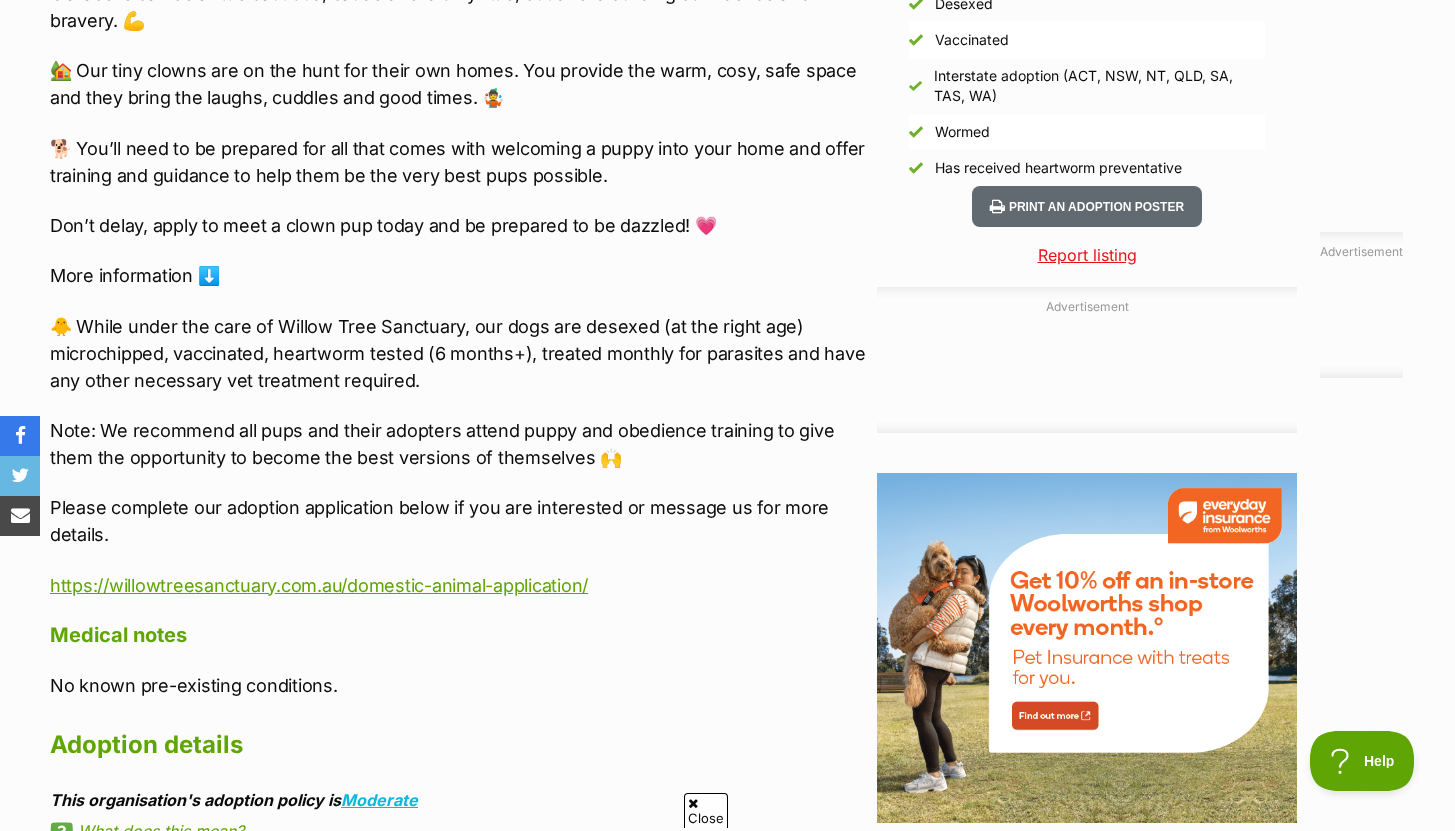 scroll, scrollTop: 1894, scrollLeft: 0, axis: vertical 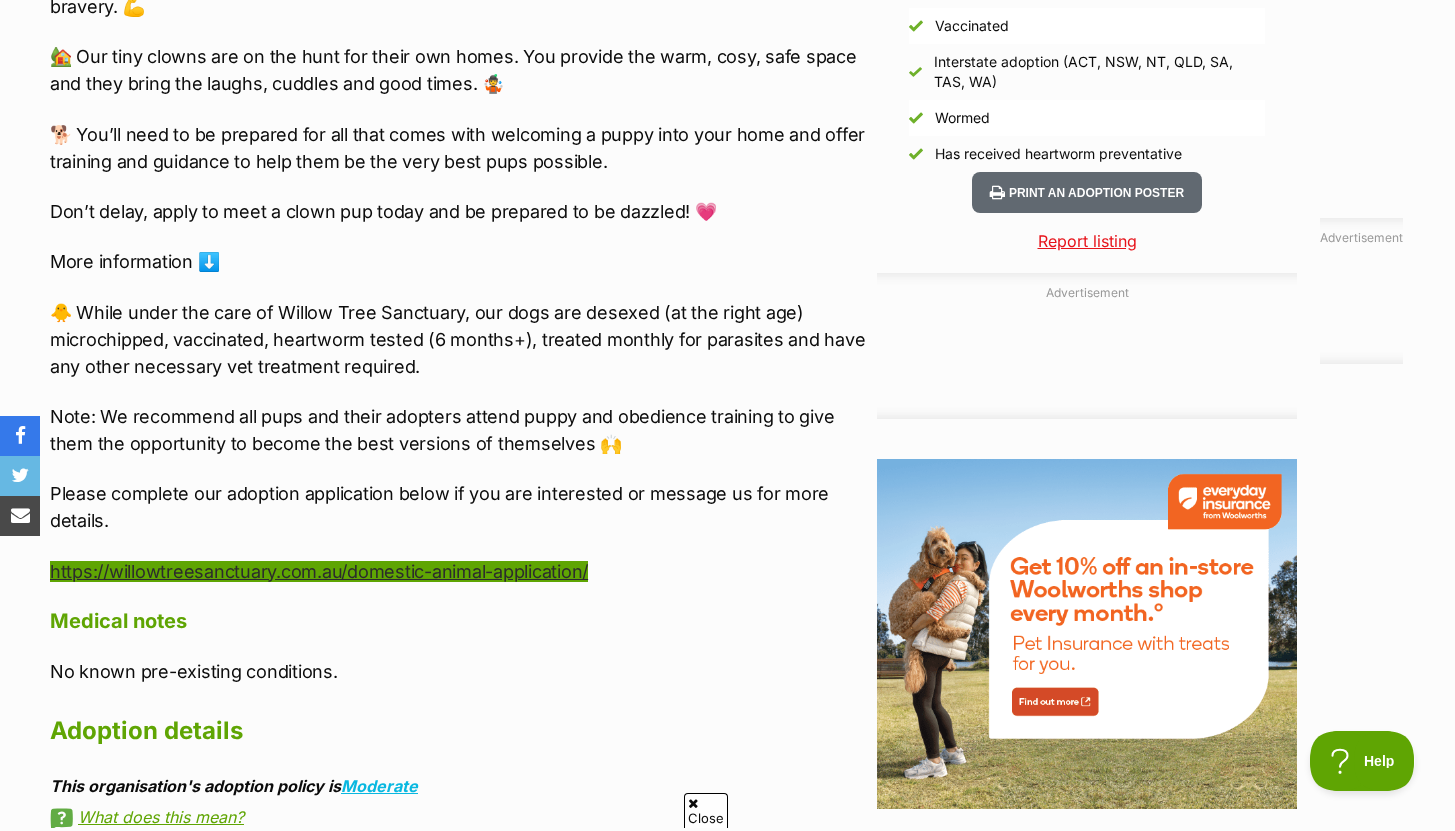 click on "https://willowtreesanctuary.com.au/domestic-animal-application/" at bounding box center (319, 571) 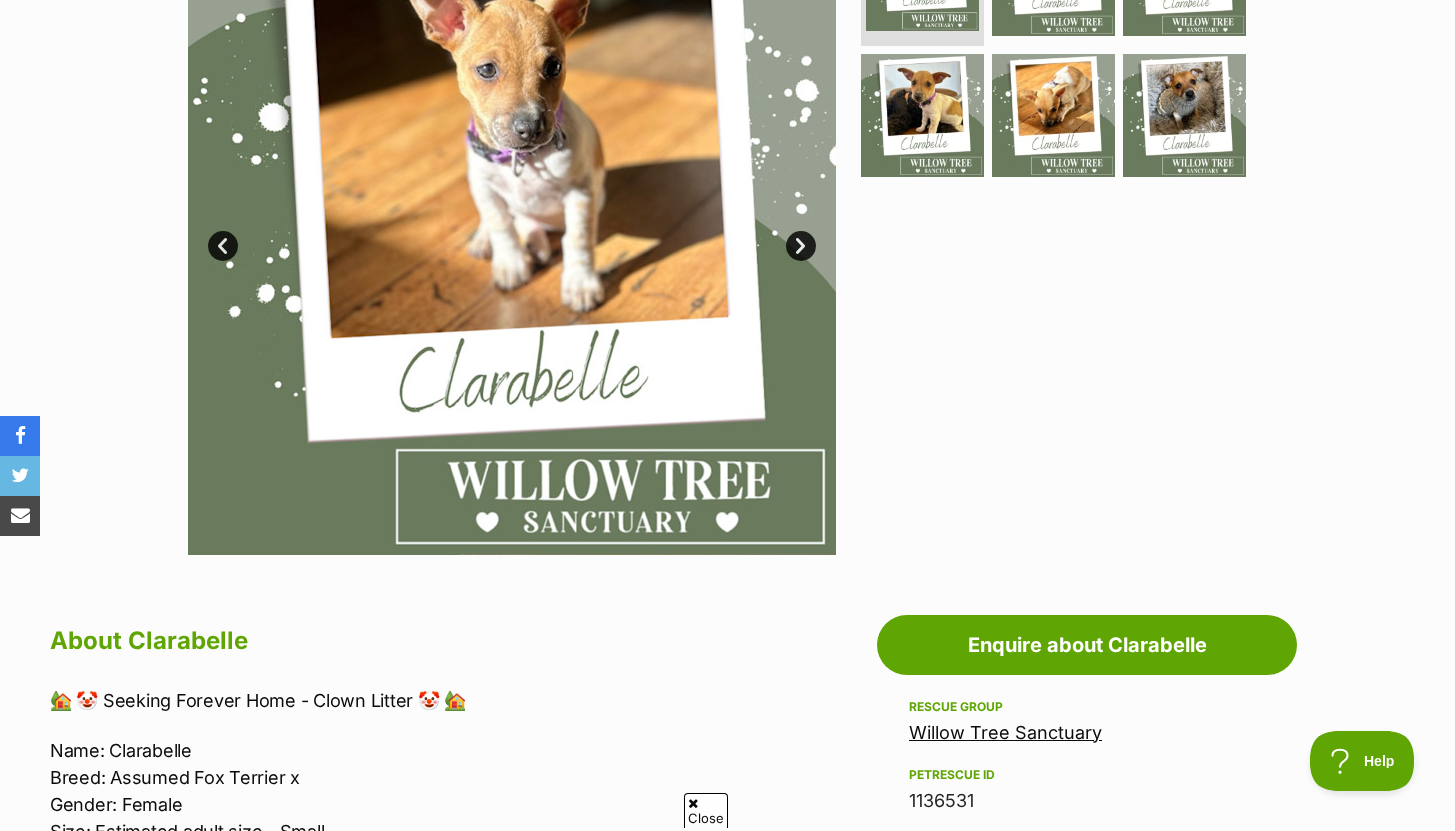 scroll, scrollTop: 400, scrollLeft: 0, axis: vertical 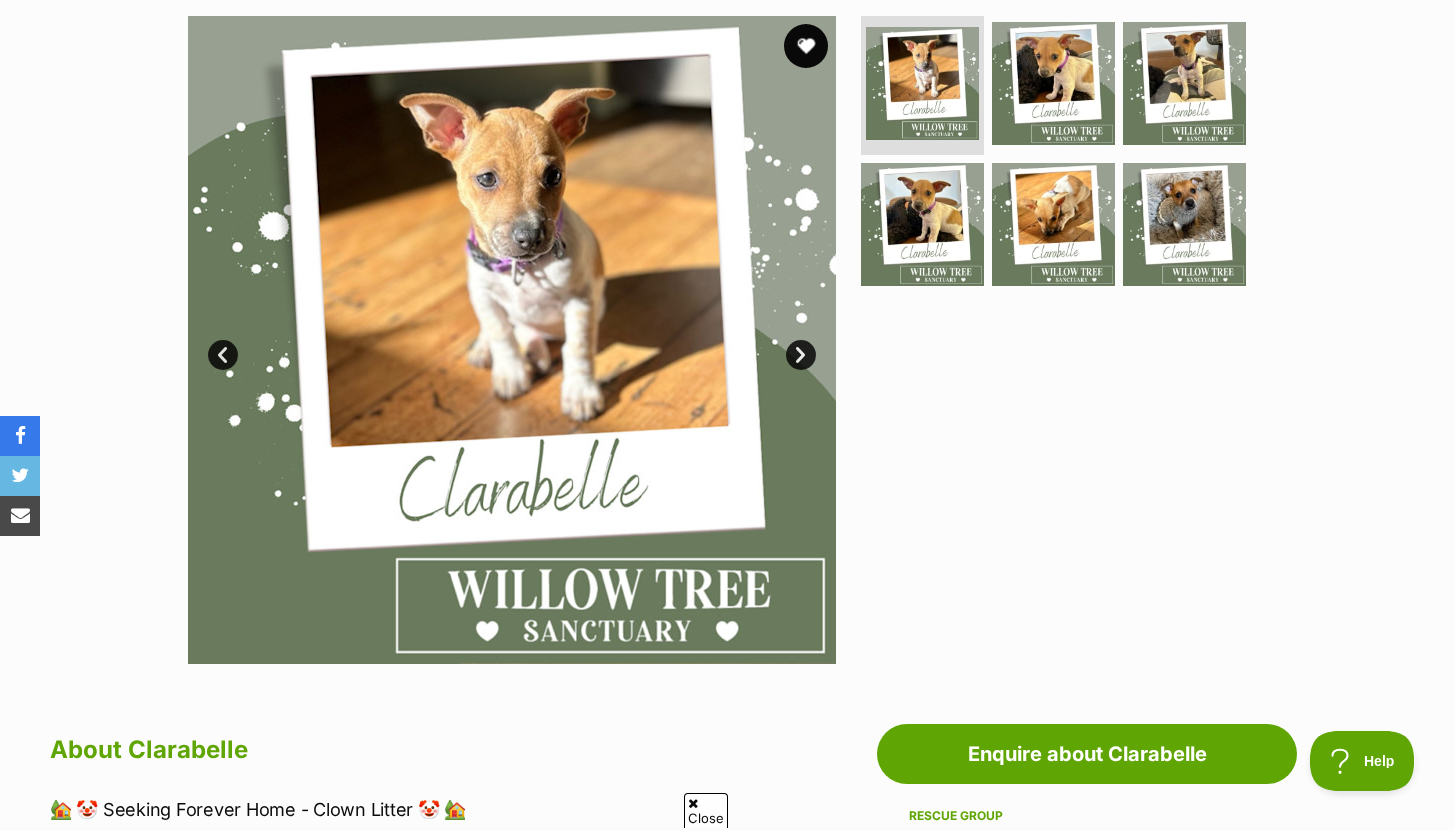 click at bounding box center [806, 46] 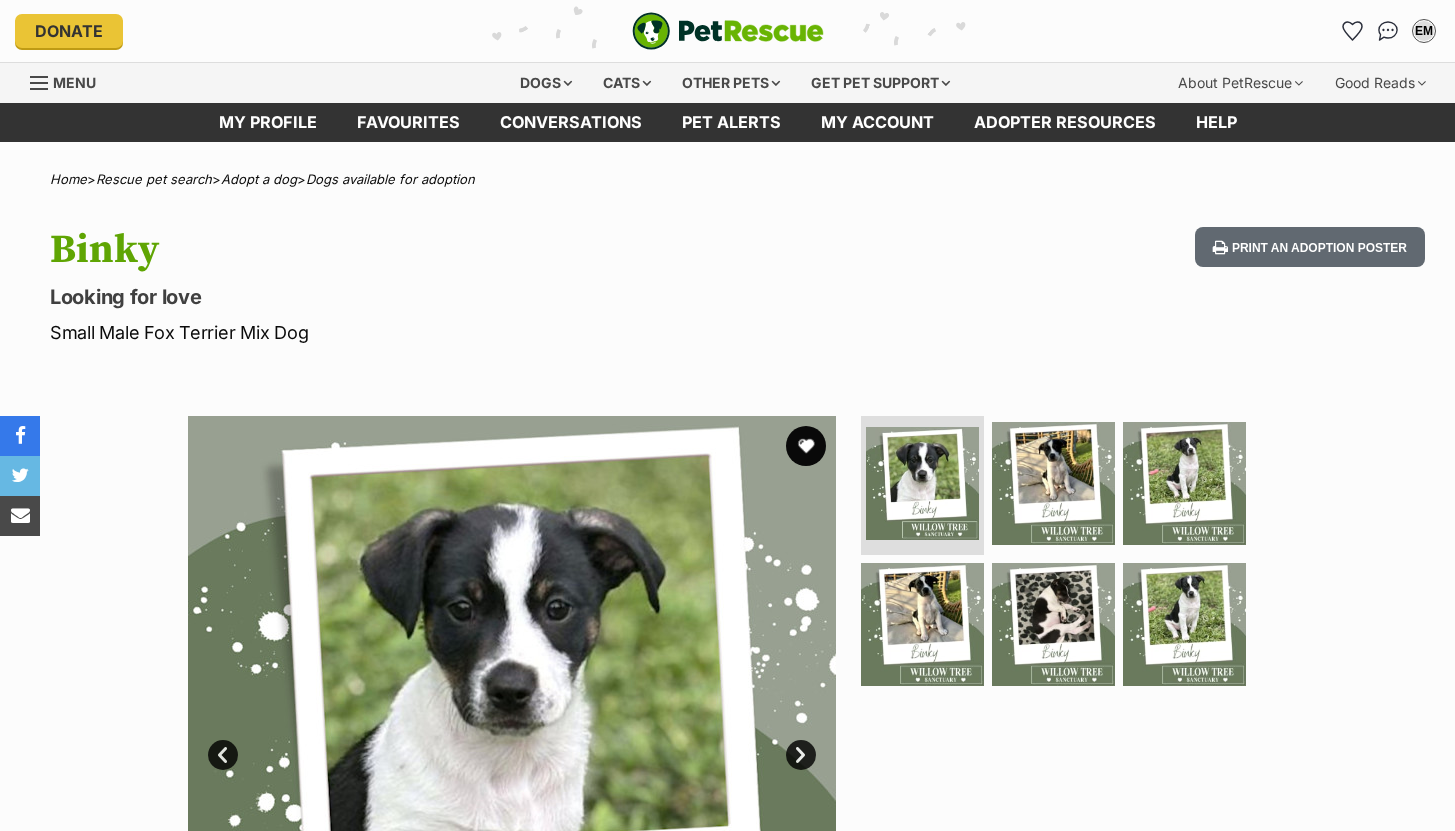 scroll, scrollTop: 0, scrollLeft: 0, axis: both 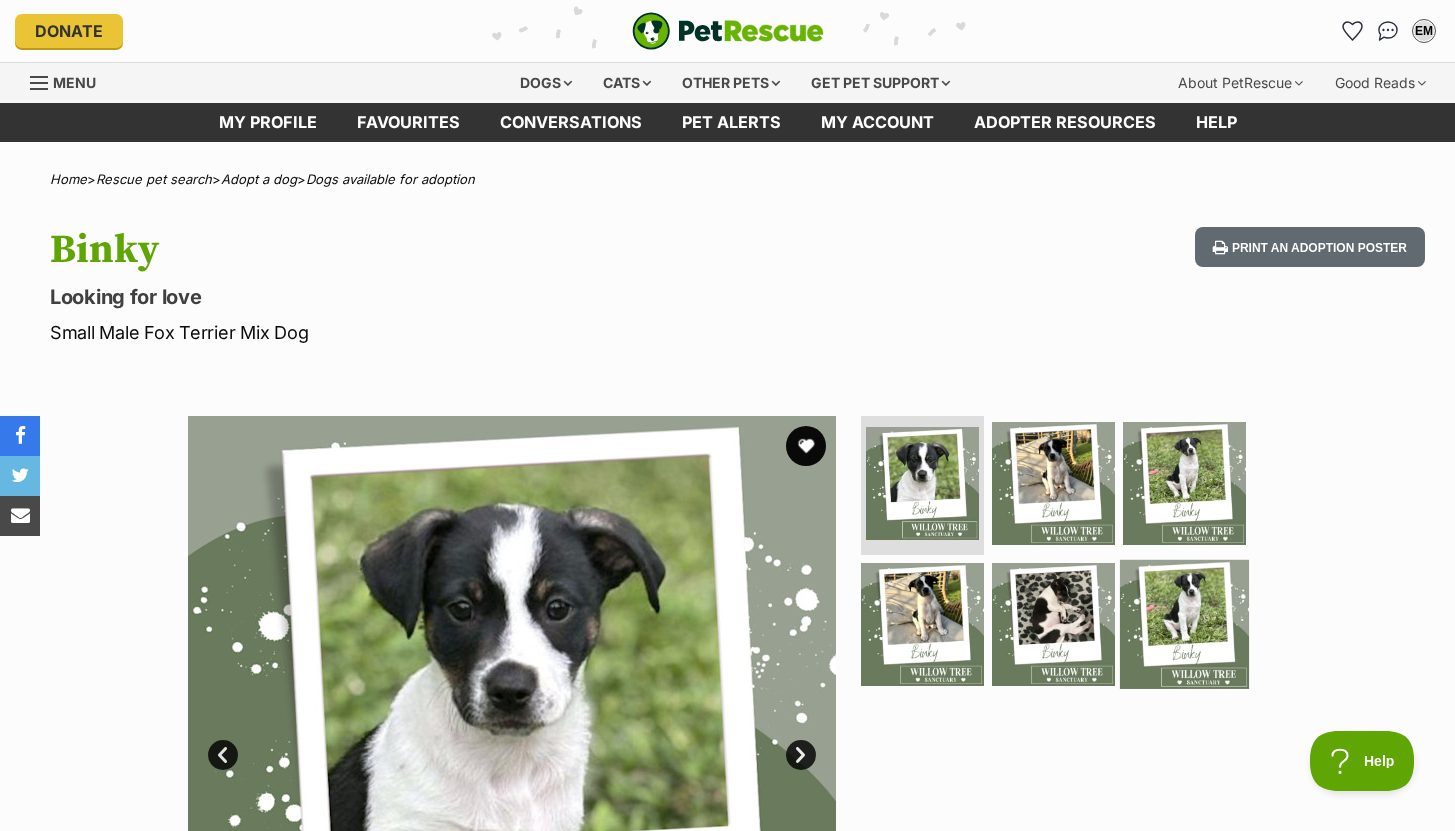 click at bounding box center (1184, 624) 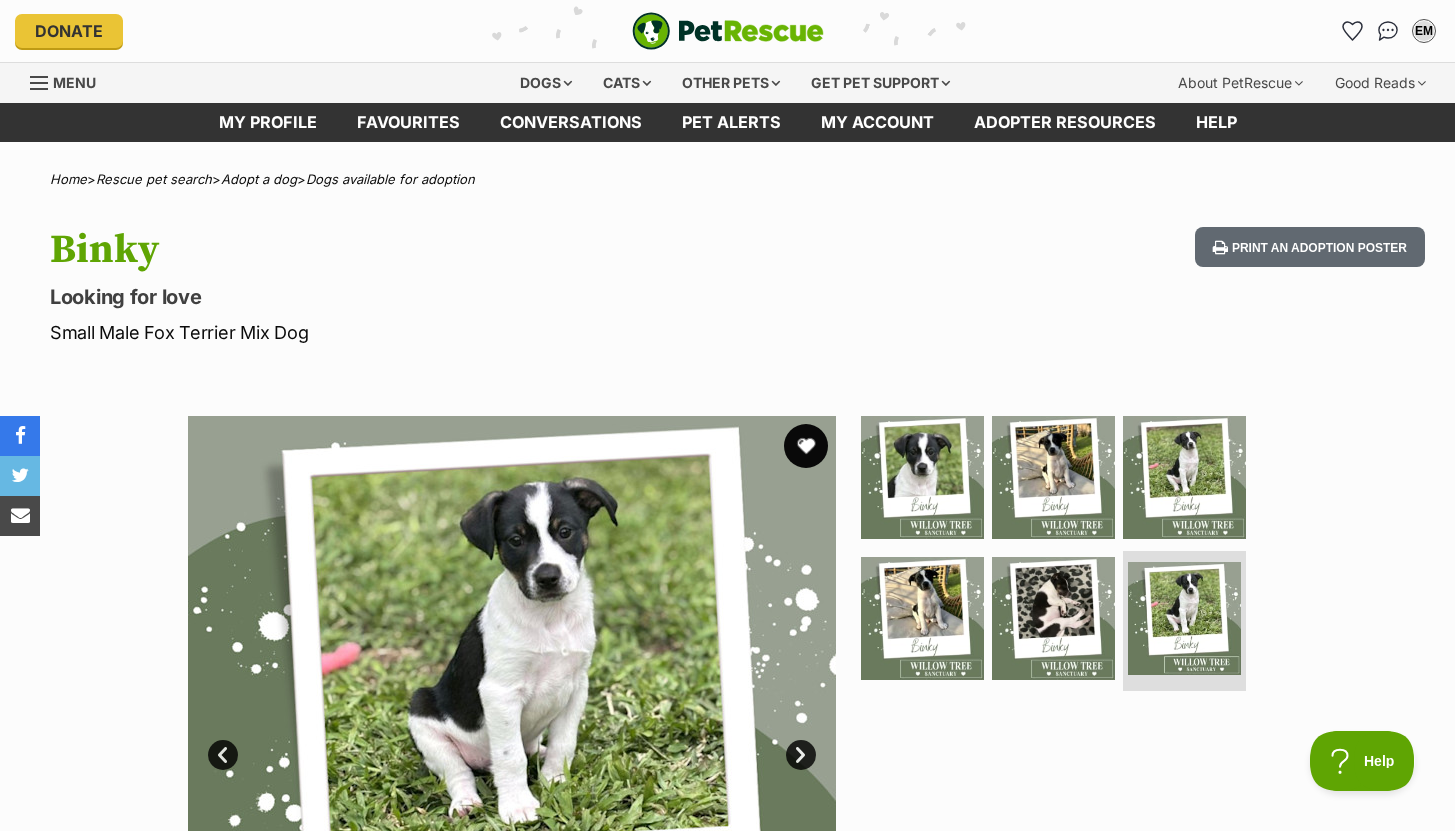 click at bounding box center [806, 446] 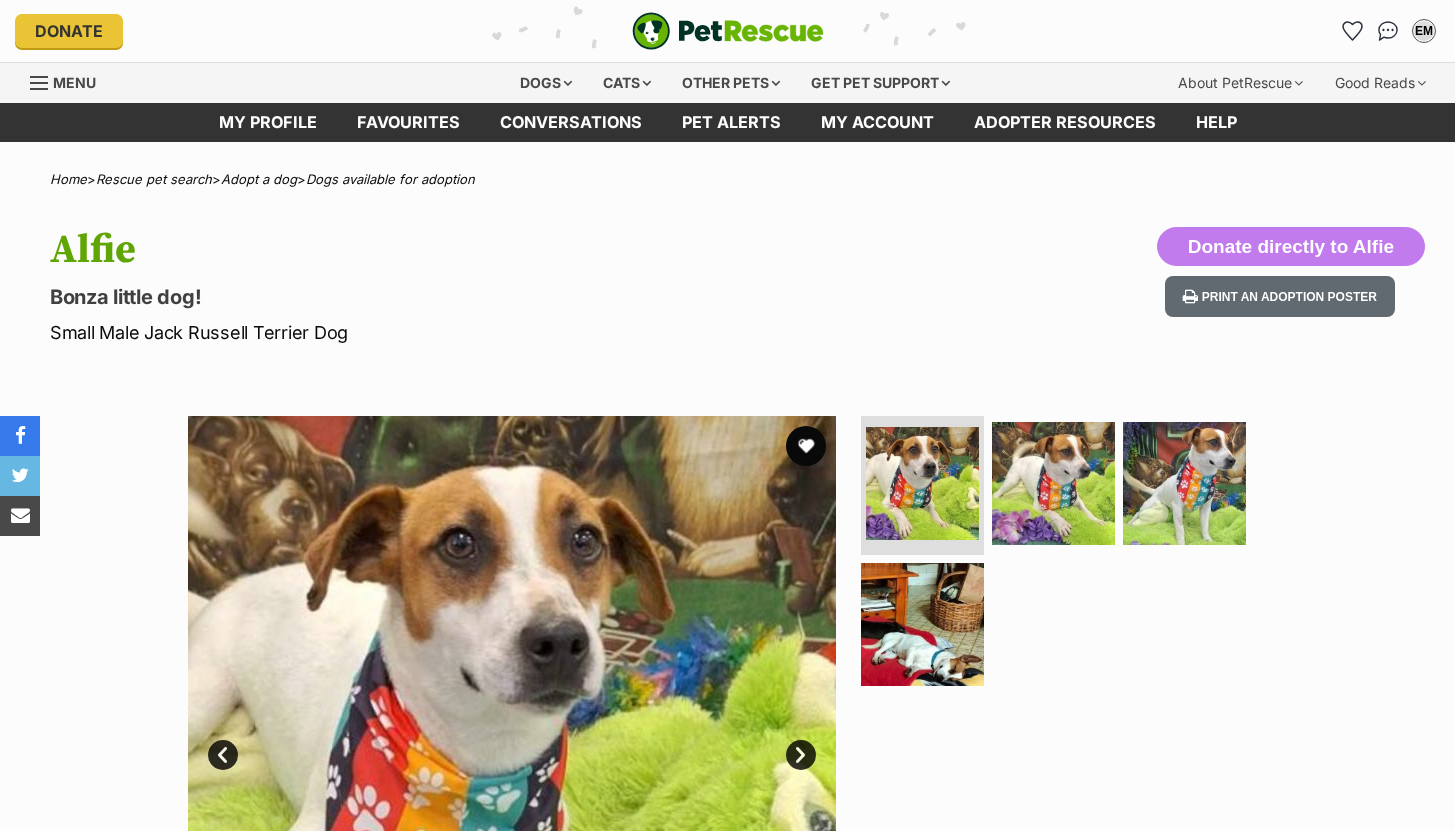 scroll, scrollTop: 0, scrollLeft: 0, axis: both 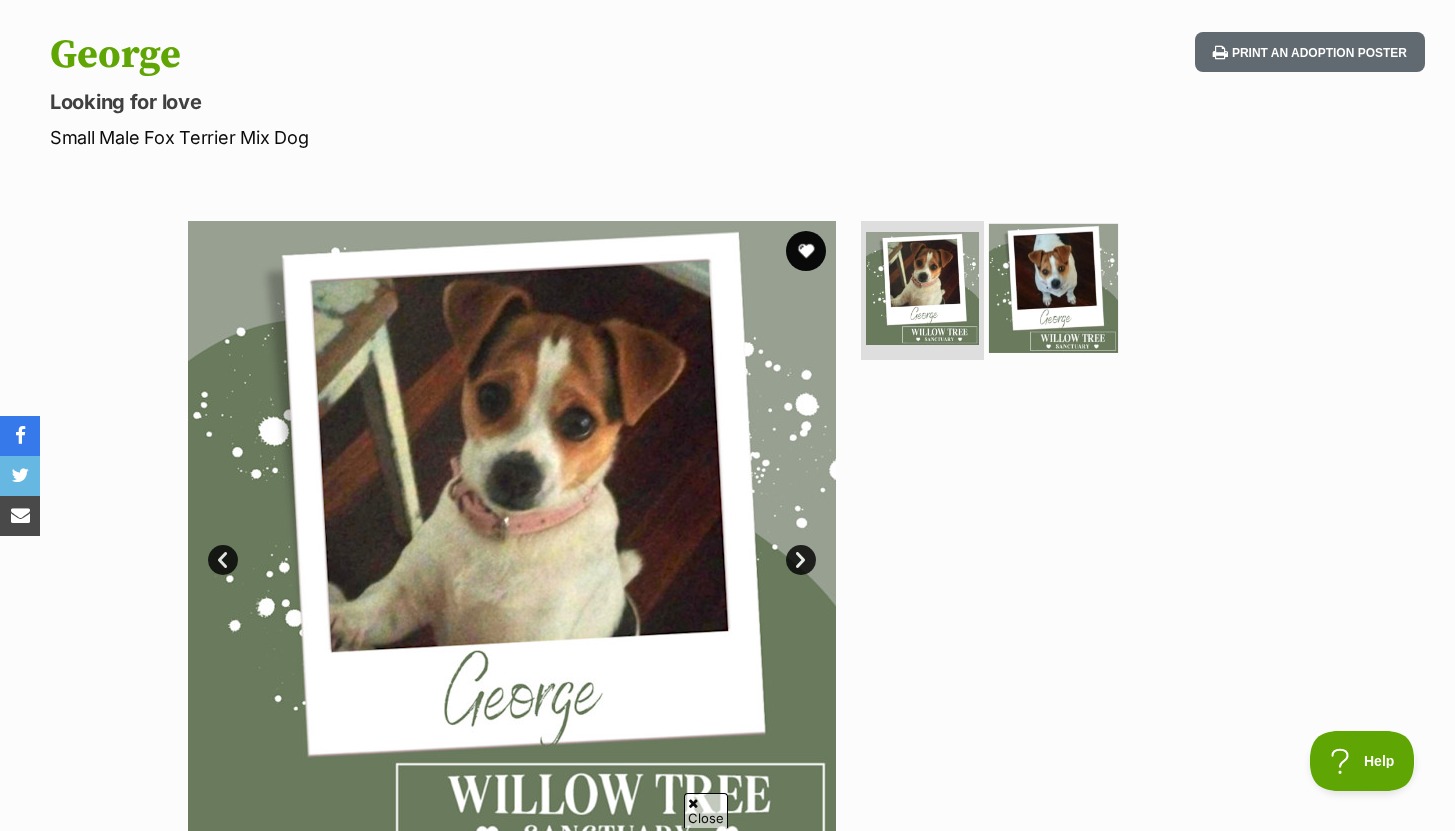 click at bounding box center [1053, 287] 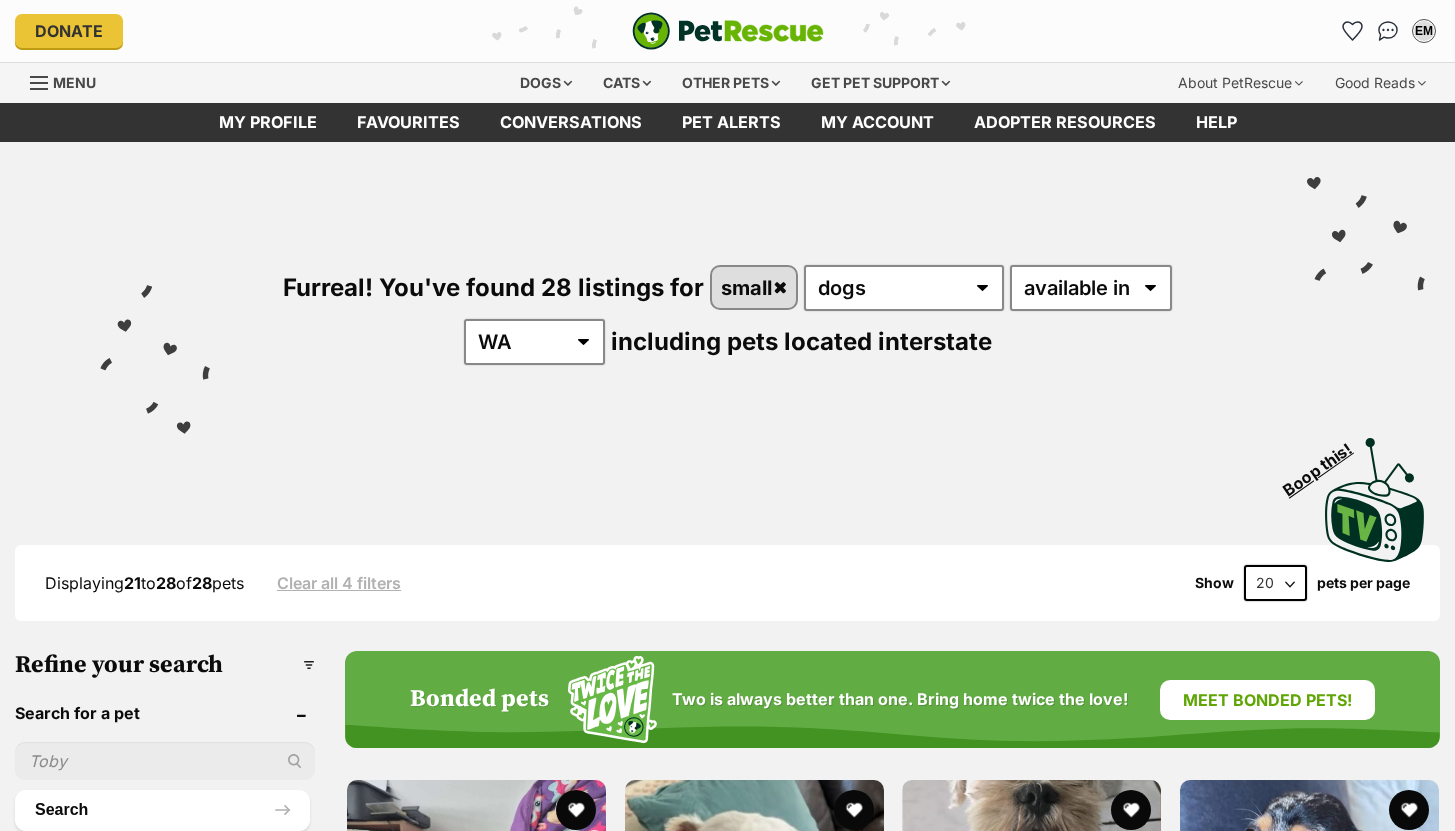 scroll, scrollTop: 0, scrollLeft: 0, axis: both 